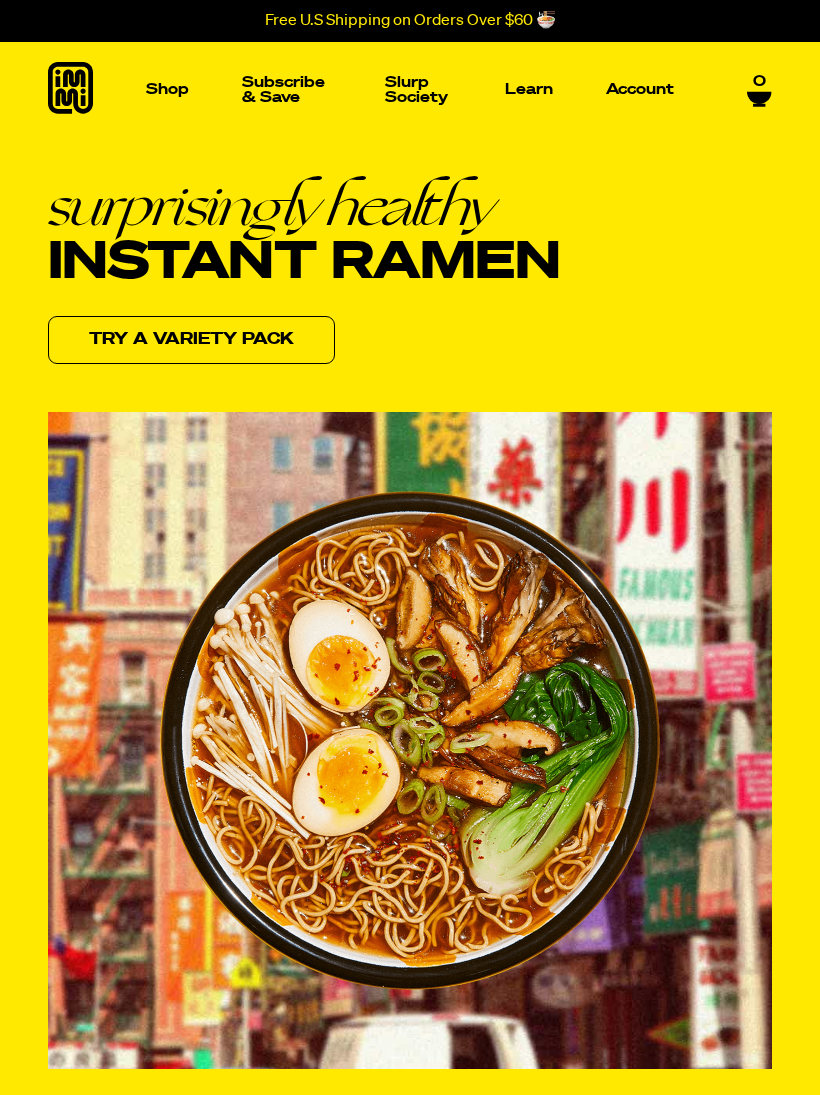 scroll, scrollTop: 0, scrollLeft: 0, axis: both 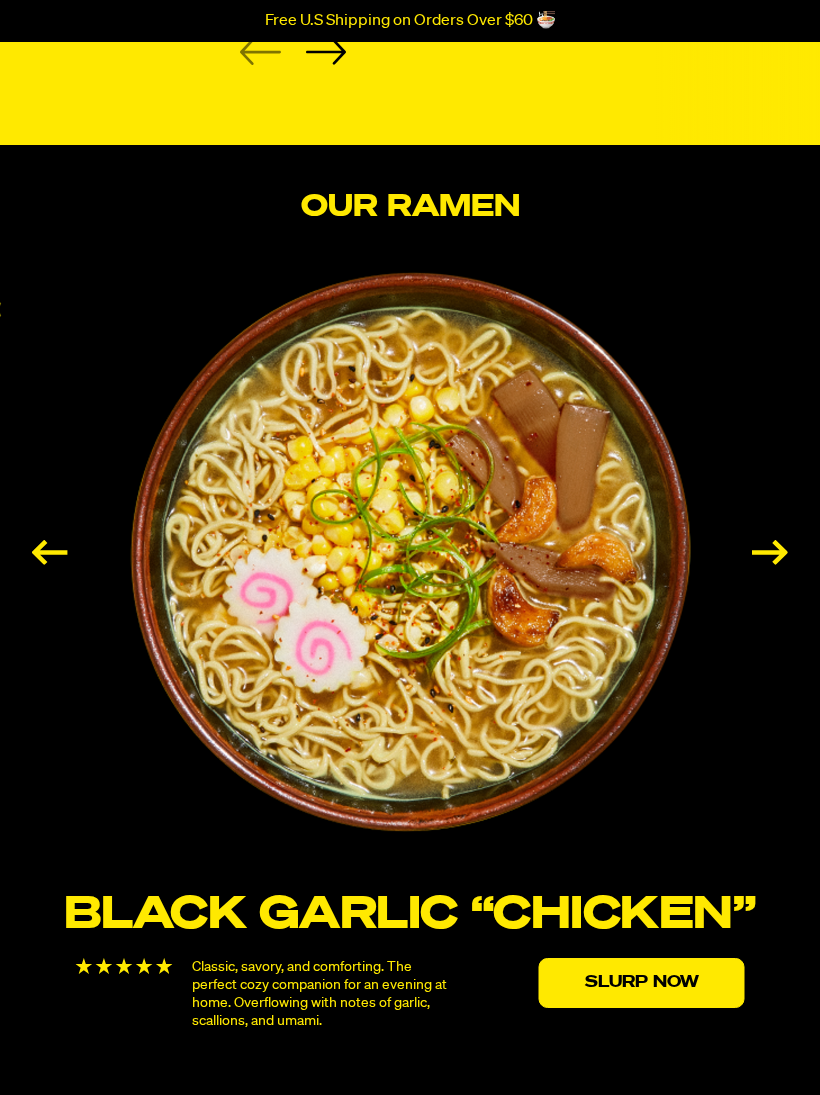click at bounding box center (770, 552) 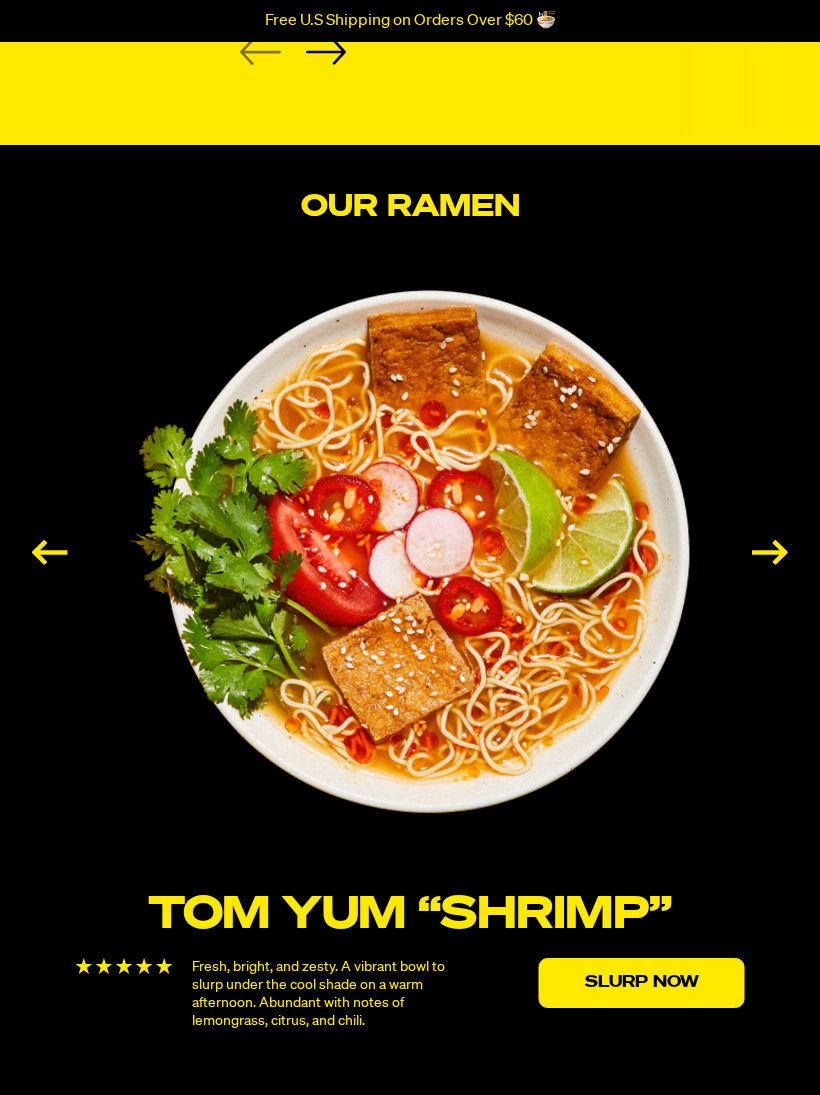 click at bounding box center [770, 552] 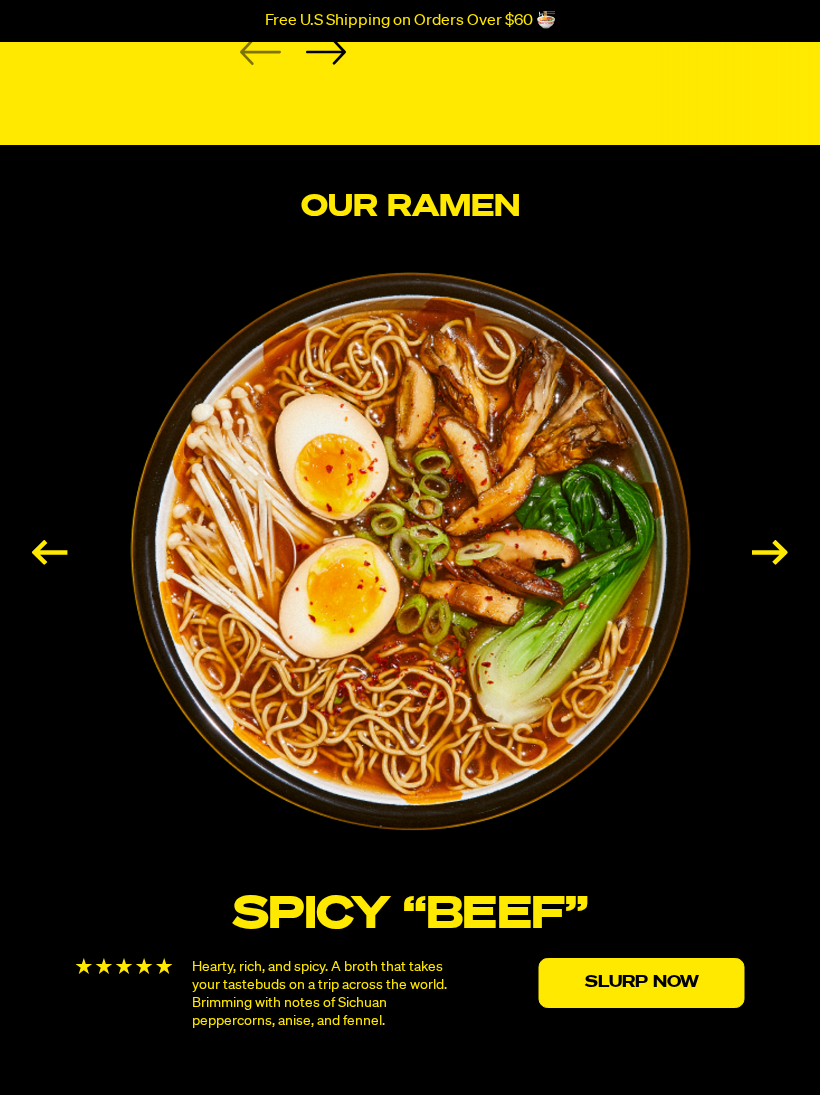 click at bounding box center [770, 552] 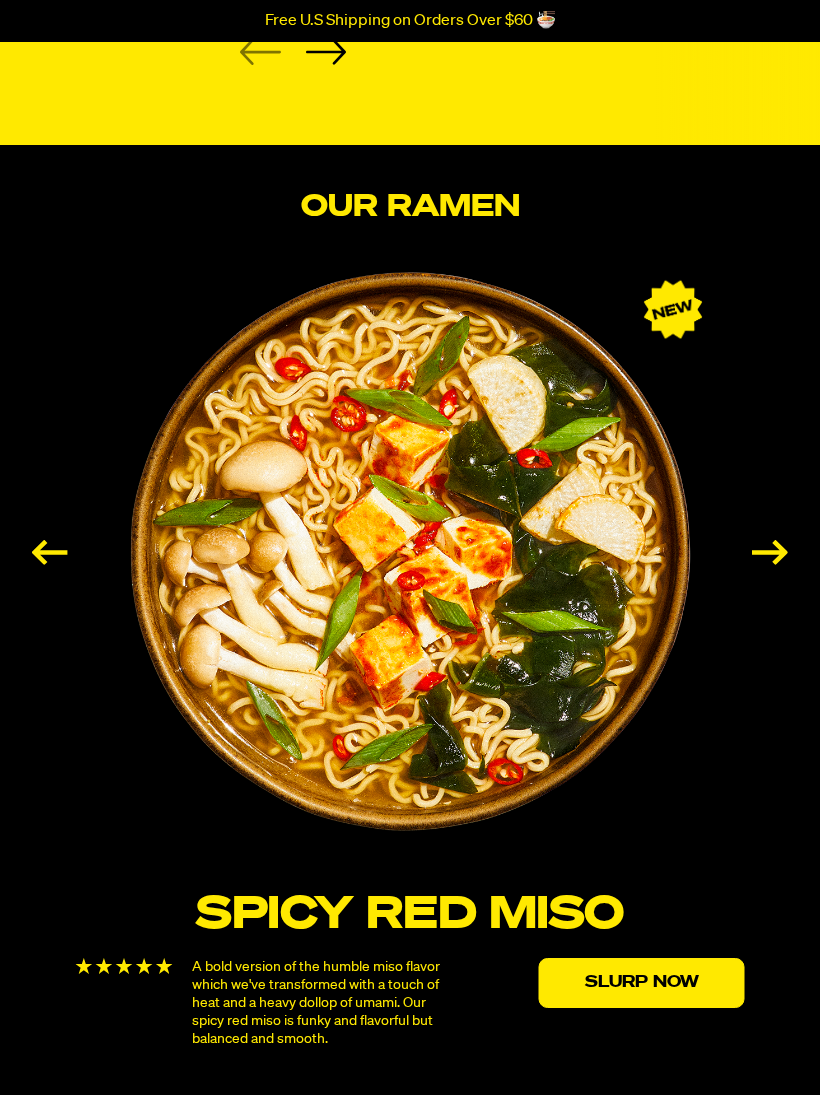 click at bounding box center [770, 552] 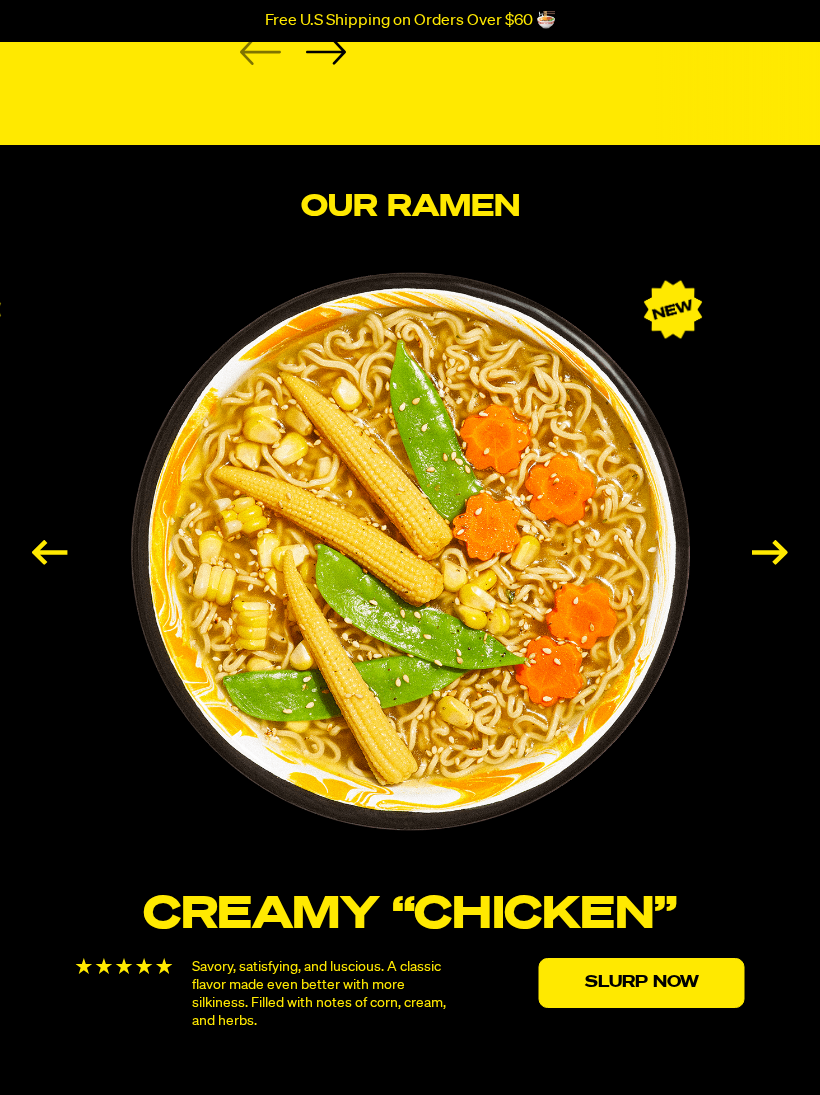 click at bounding box center (770, 552) 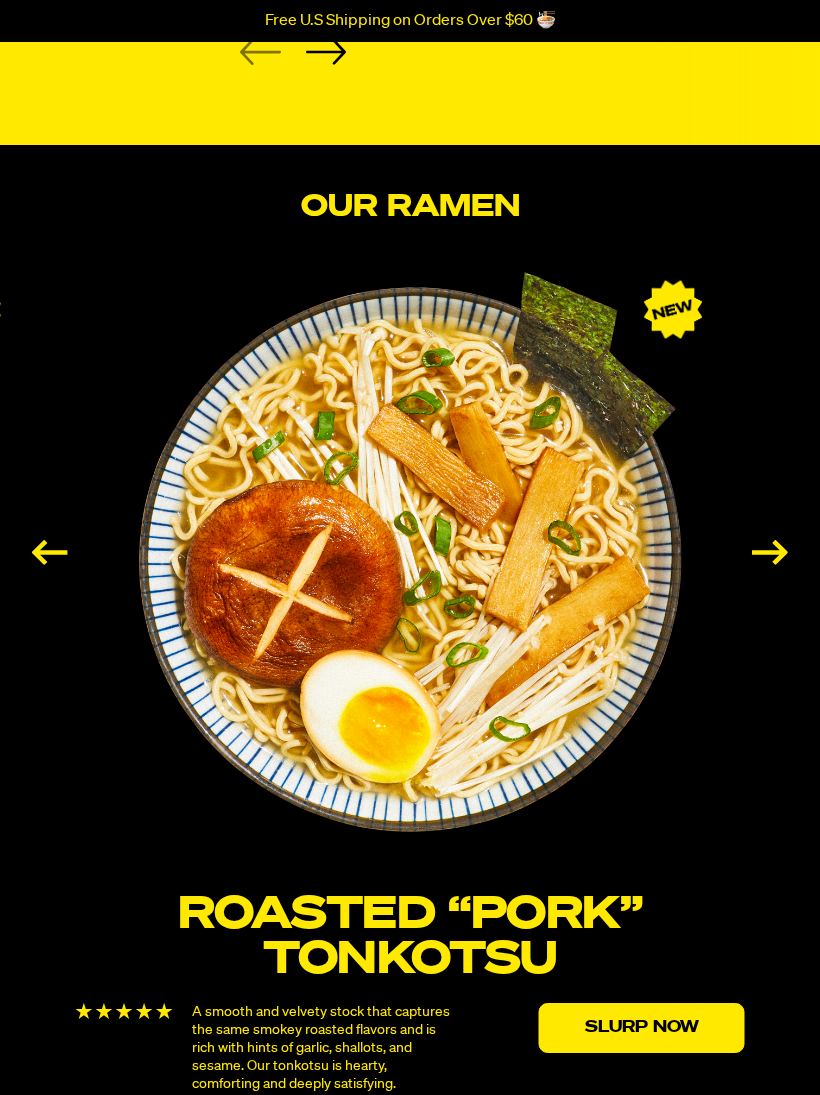 click at bounding box center (770, 552) 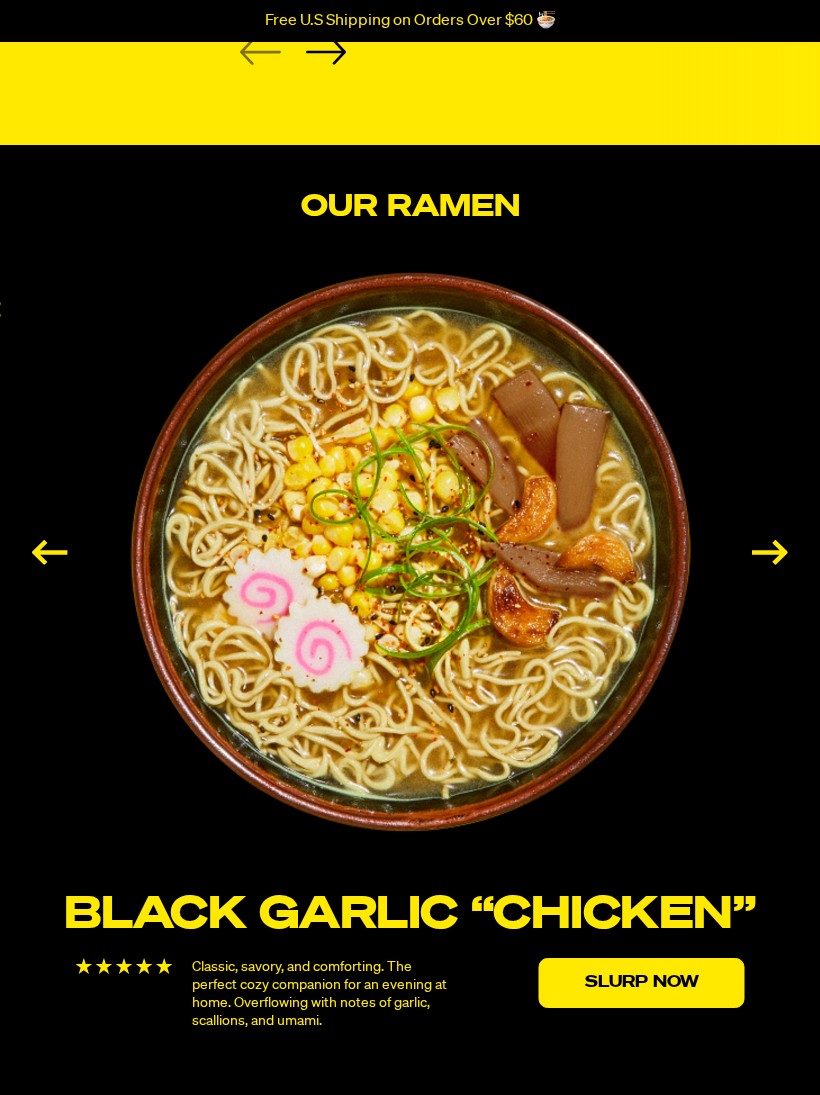 click at bounding box center [770, 552] 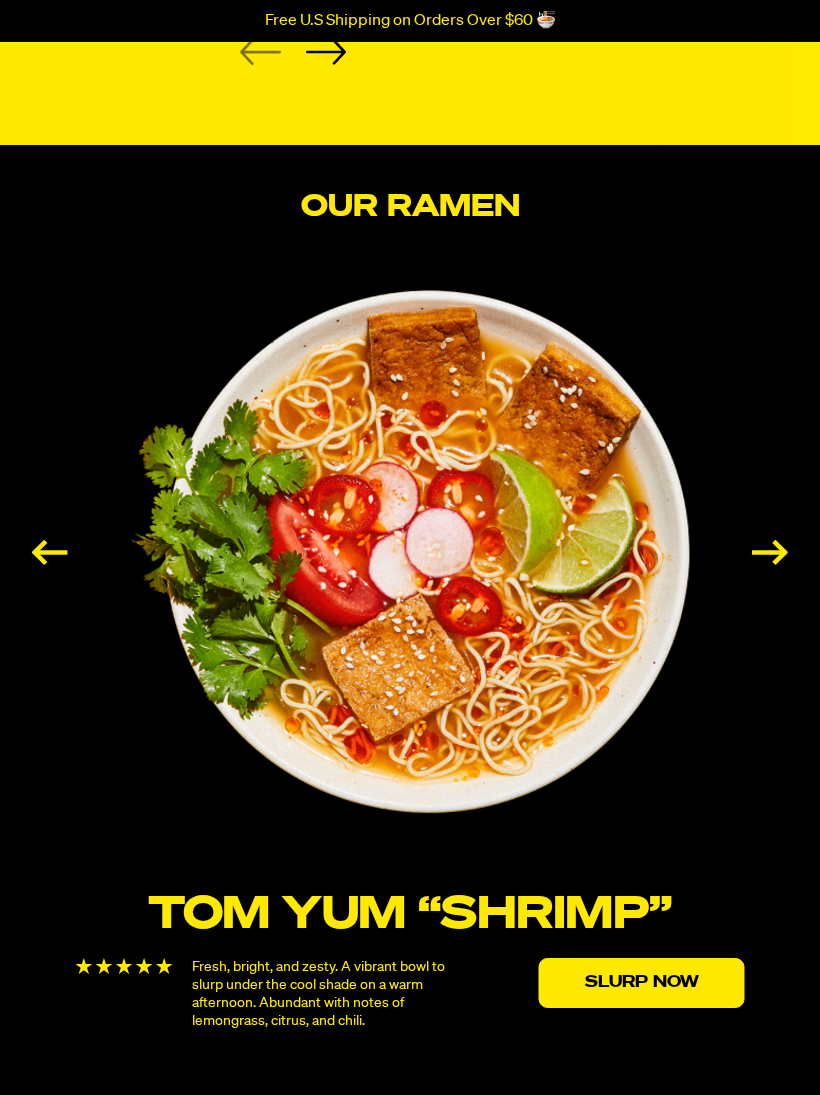 click at bounding box center [770, 552] 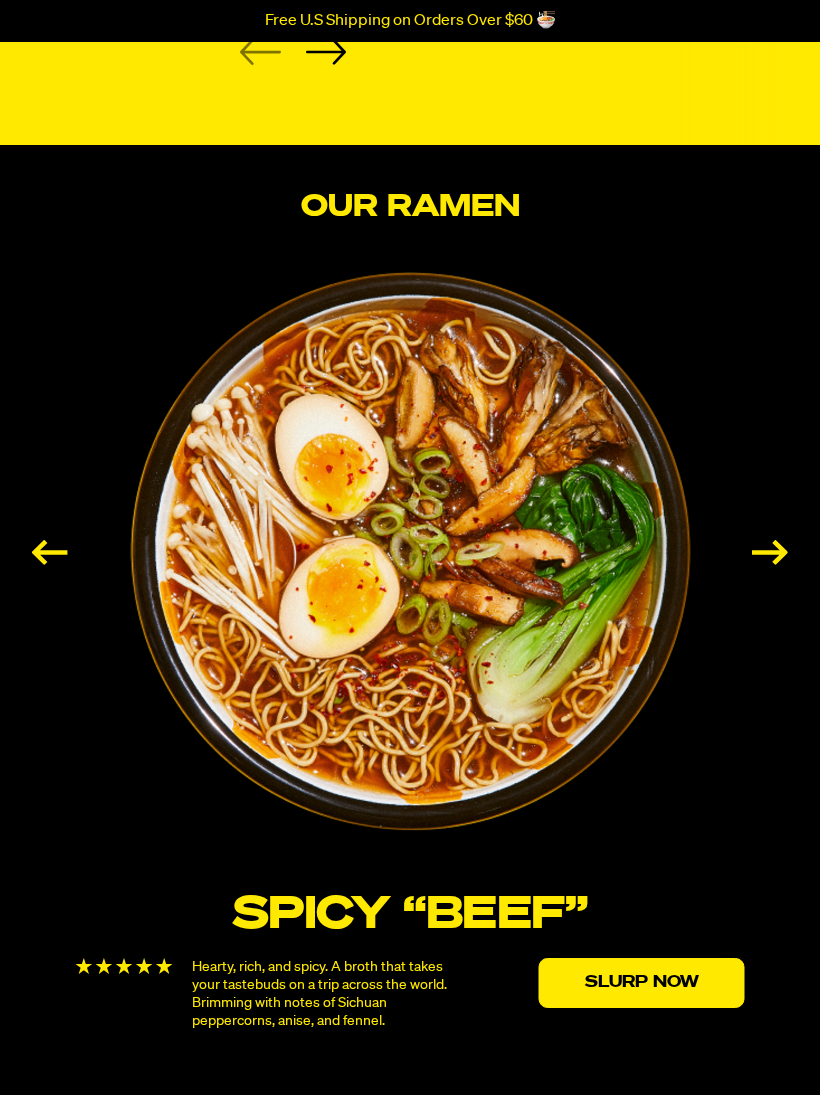 click at bounding box center [770, 552] 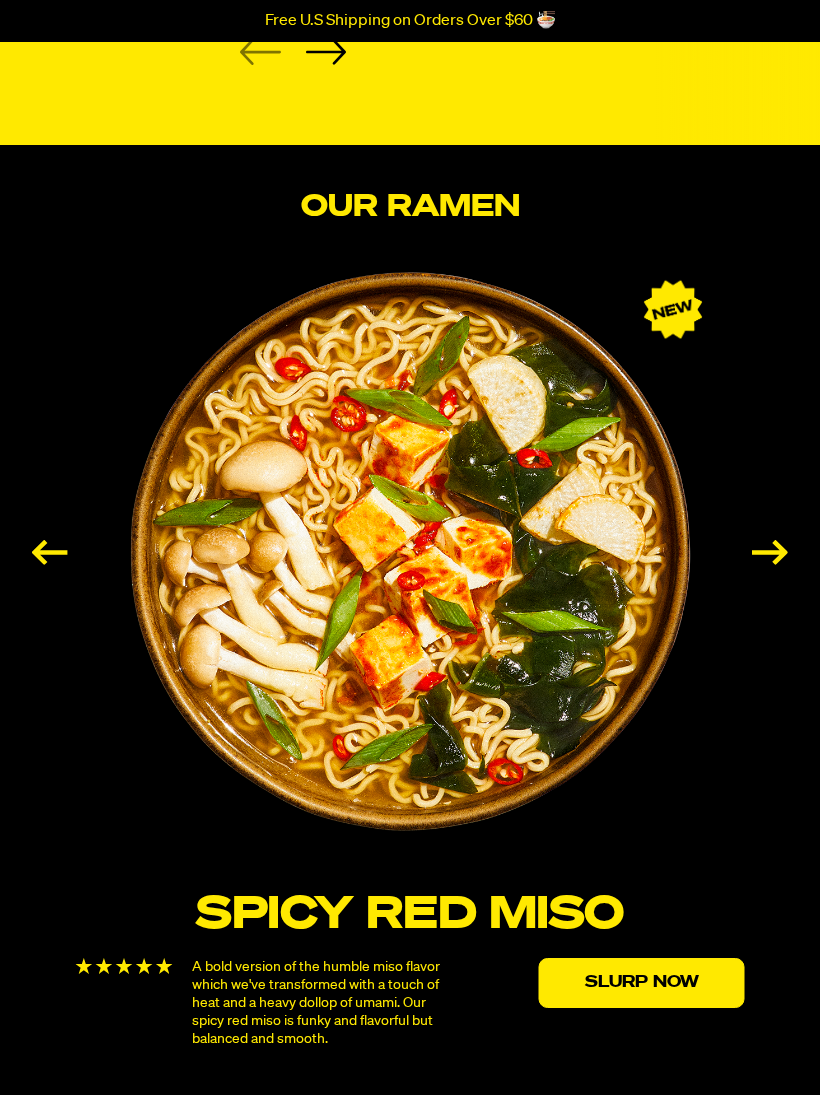 click at bounding box center [770, 552] 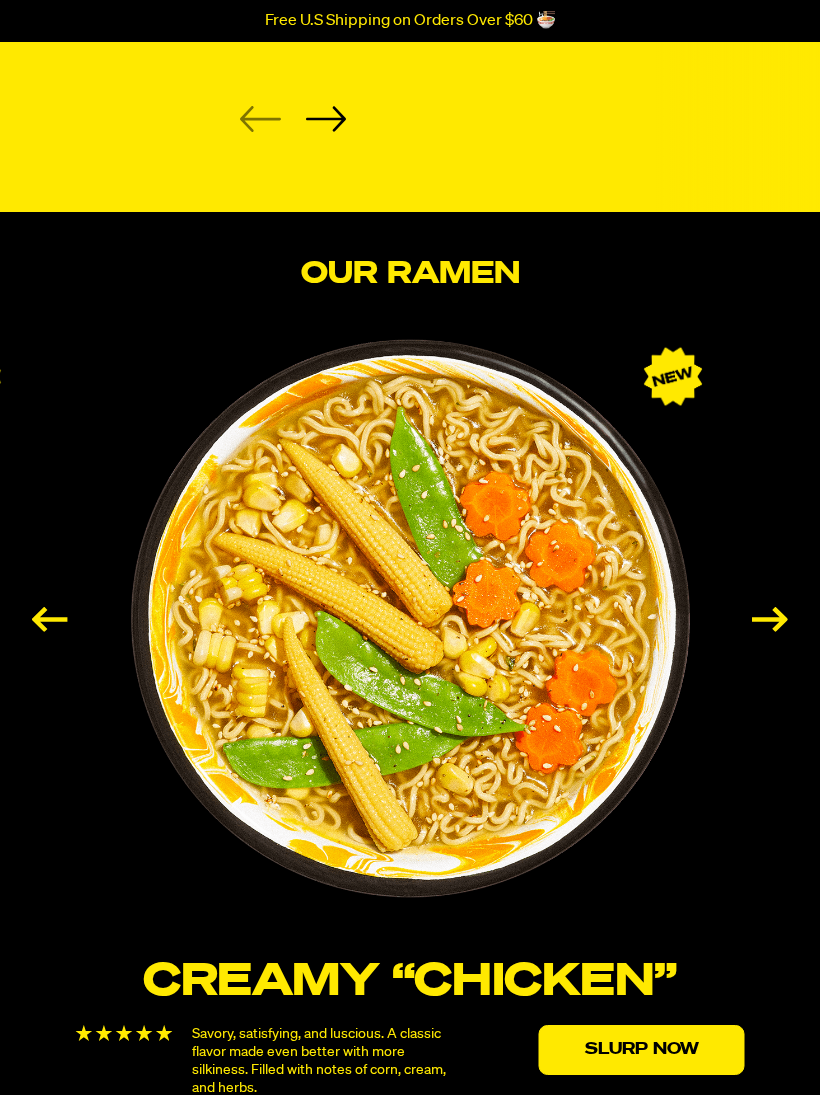 scroll, scrollTop: 2801, scrollLeft: 0, axis: vertical 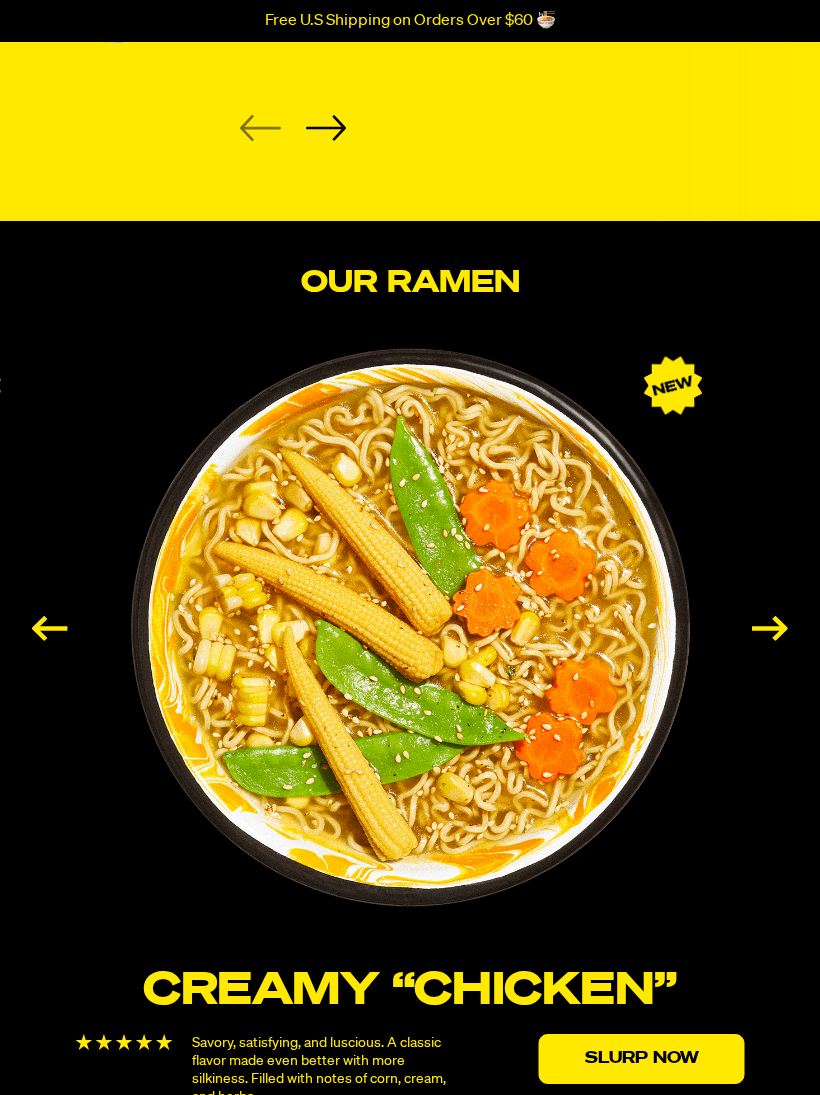 click at bounding box center (770, 628) 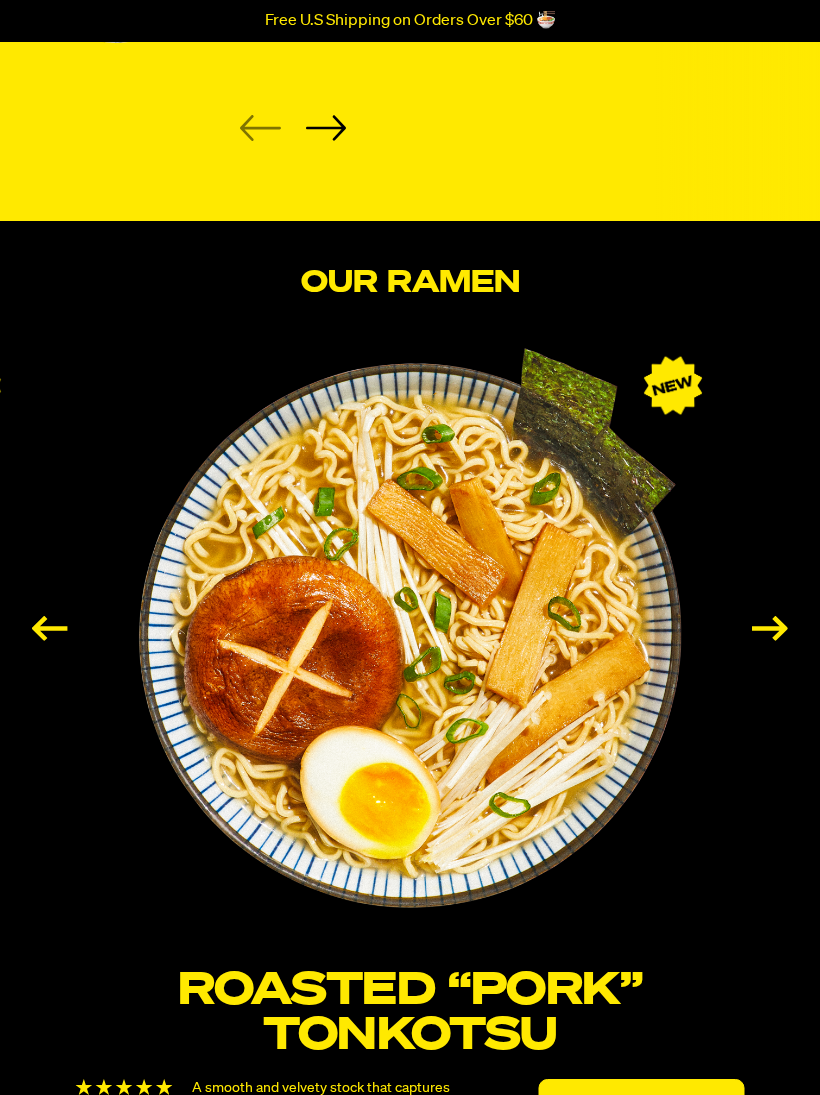 click at bounding box center [770, 628] 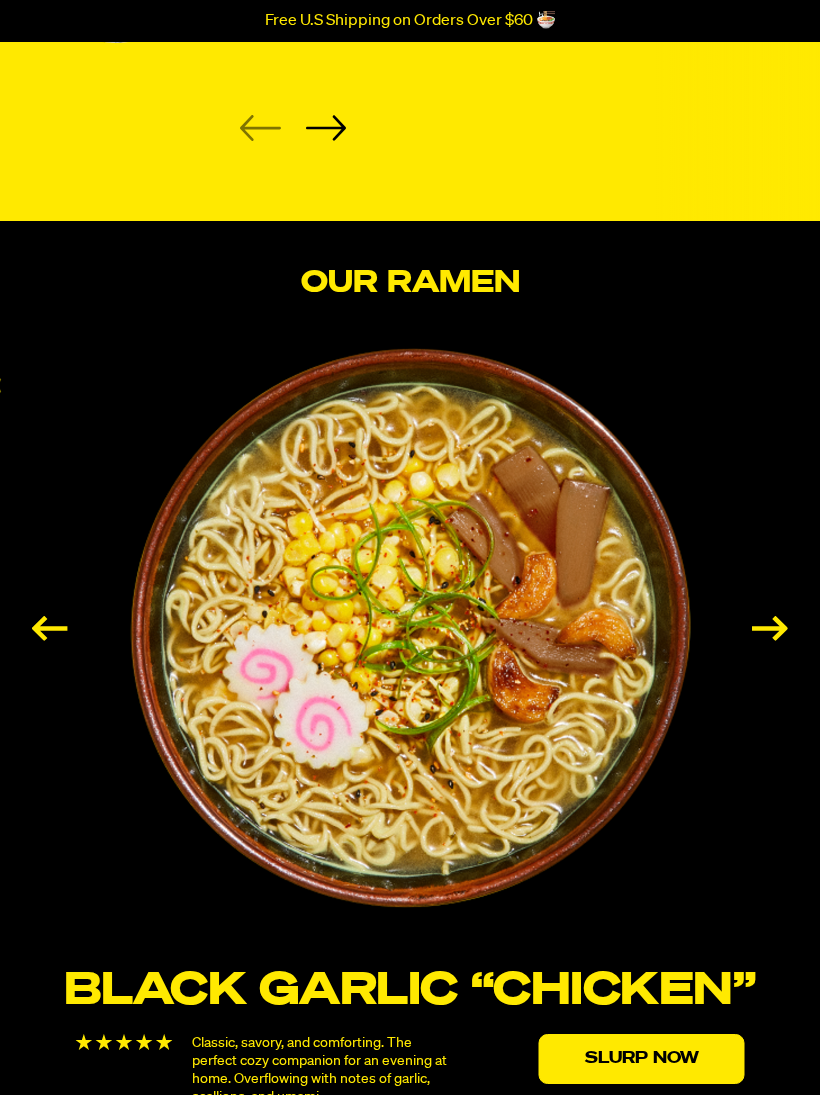 click at bounding box center (770, 628) 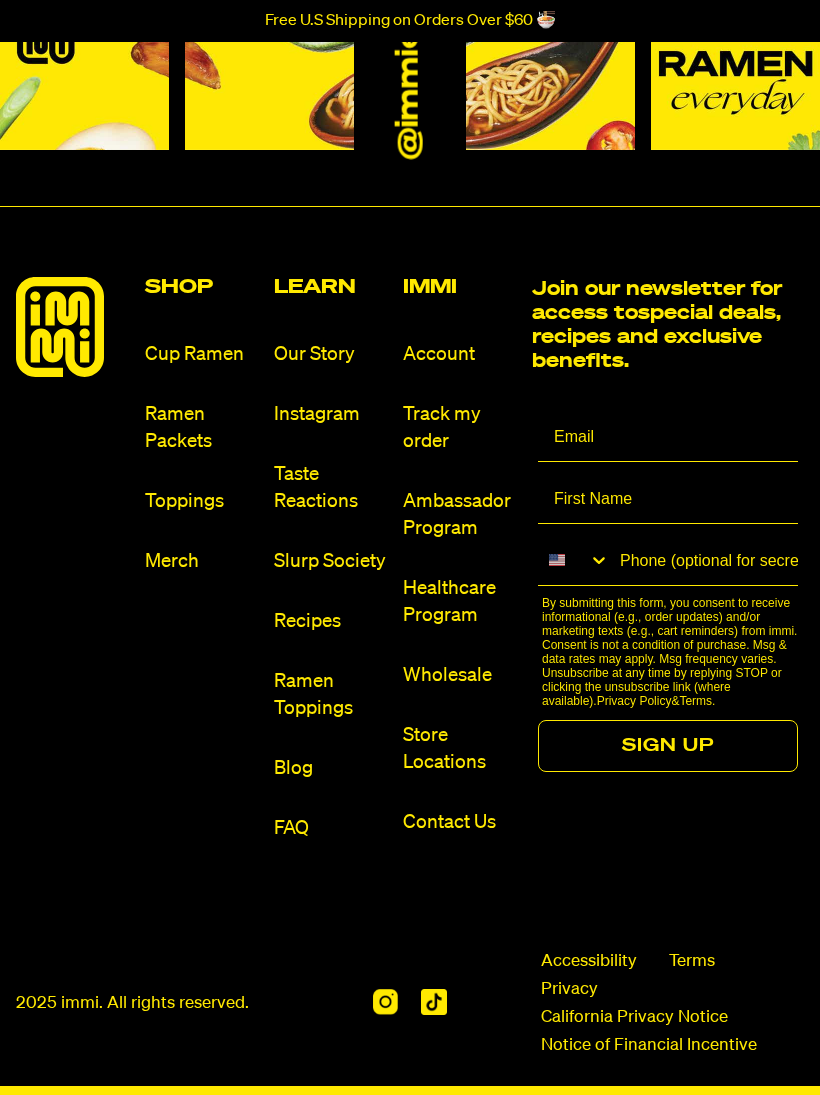 scroll, scrollTop: 9022, scrollLeft: 0, axis: vertical 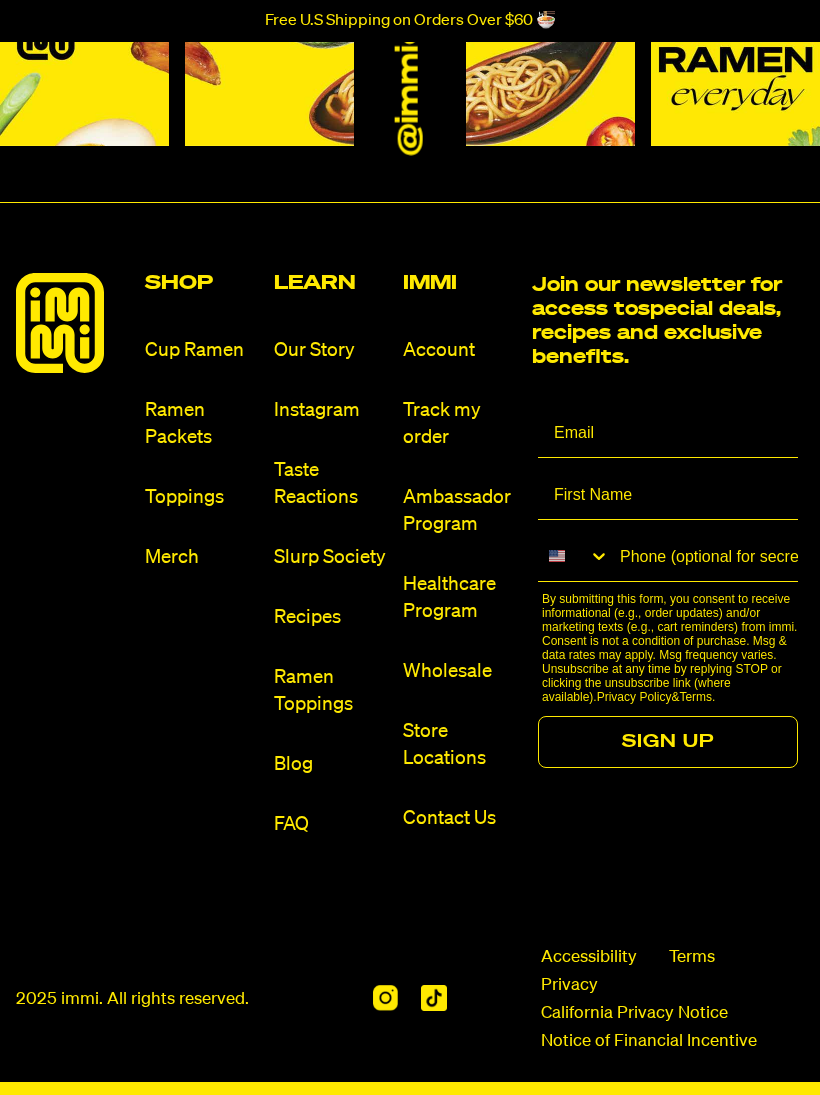 click on "Ramen Packets" at bounding box center [201, 424] 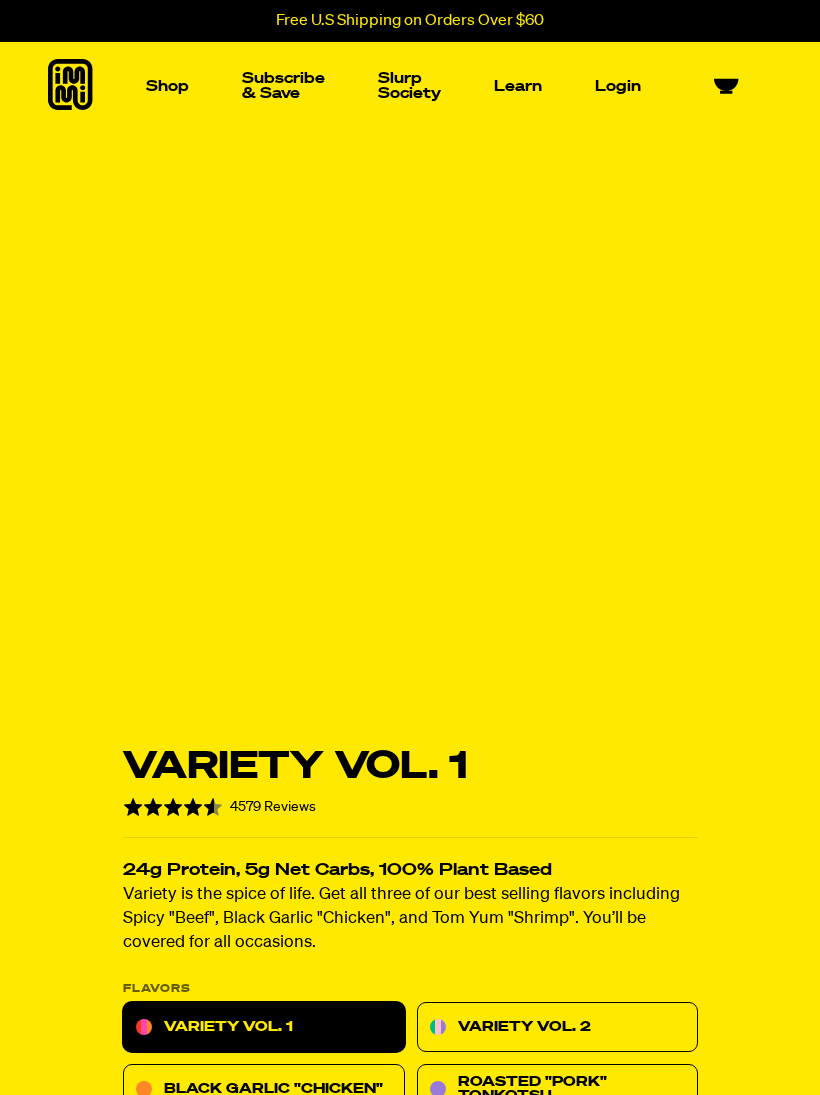 scroll, scrollTop: 0, scrollLeft: 0, axis: both 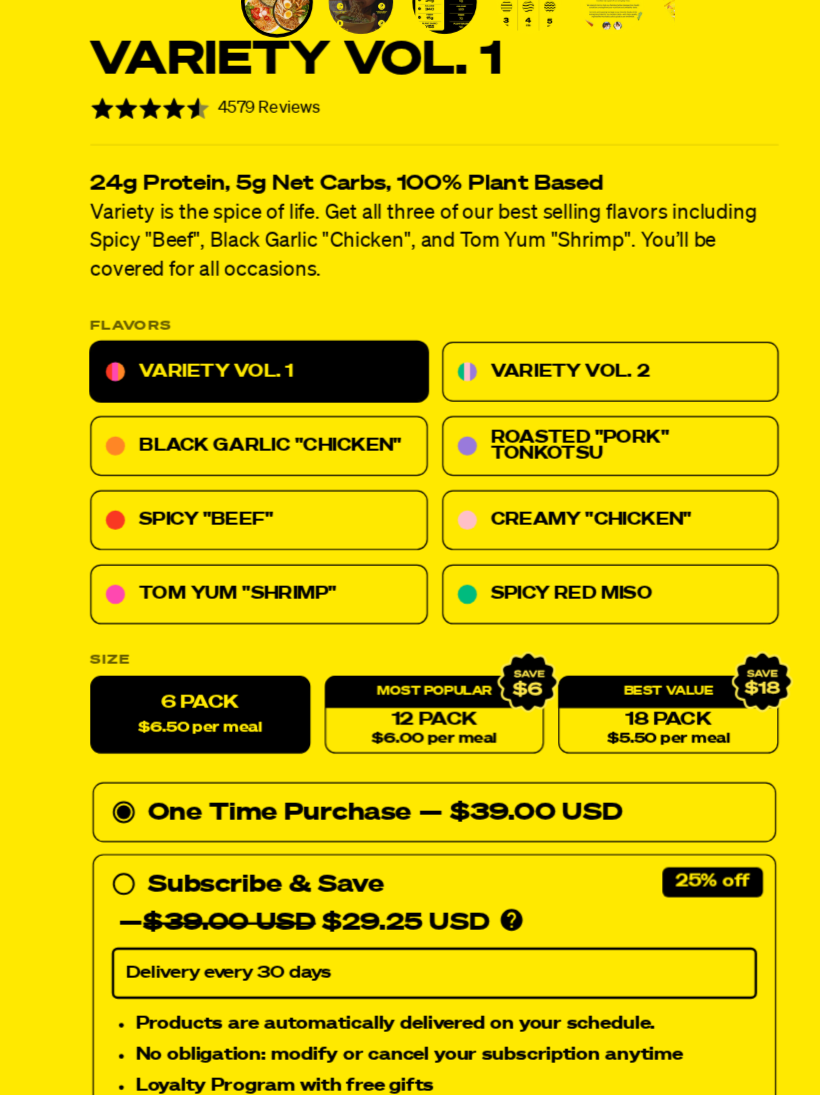 click on "12 Pack  $6.00 per meal" at bounding box center [410, 747] 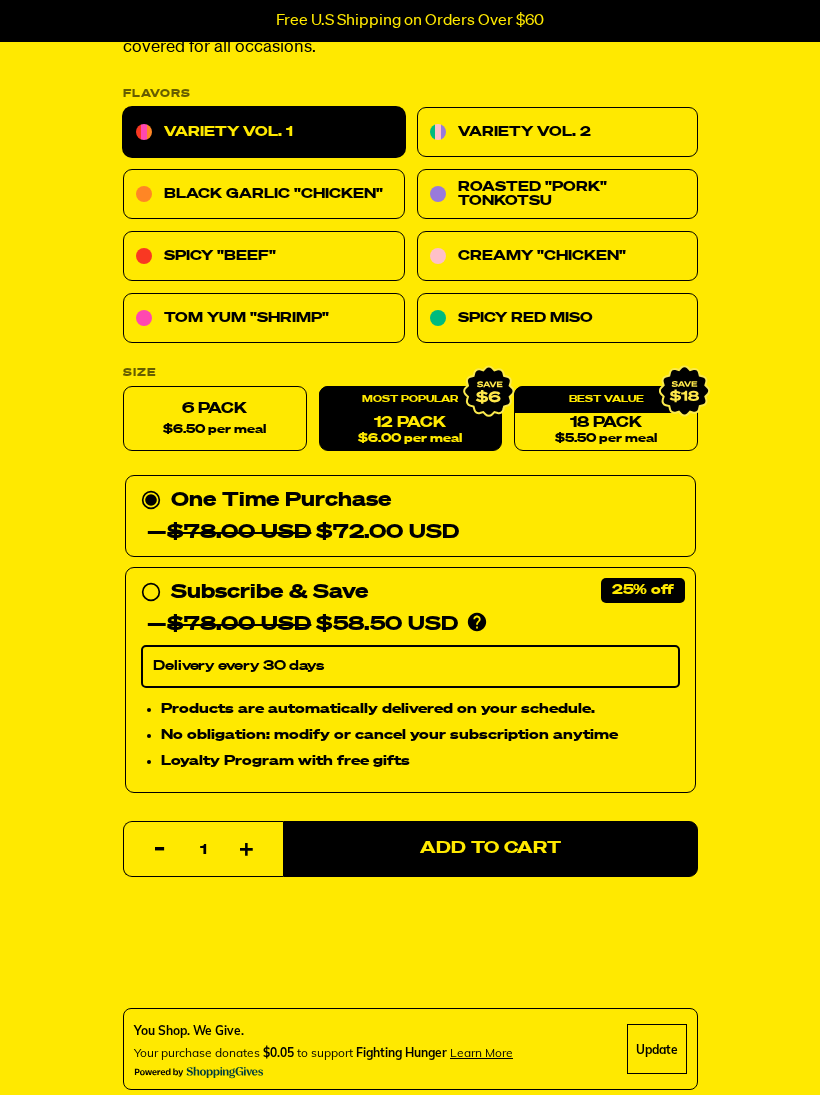 scroll, scrollTop: 744, scrollLeft: 0, axis: vertical 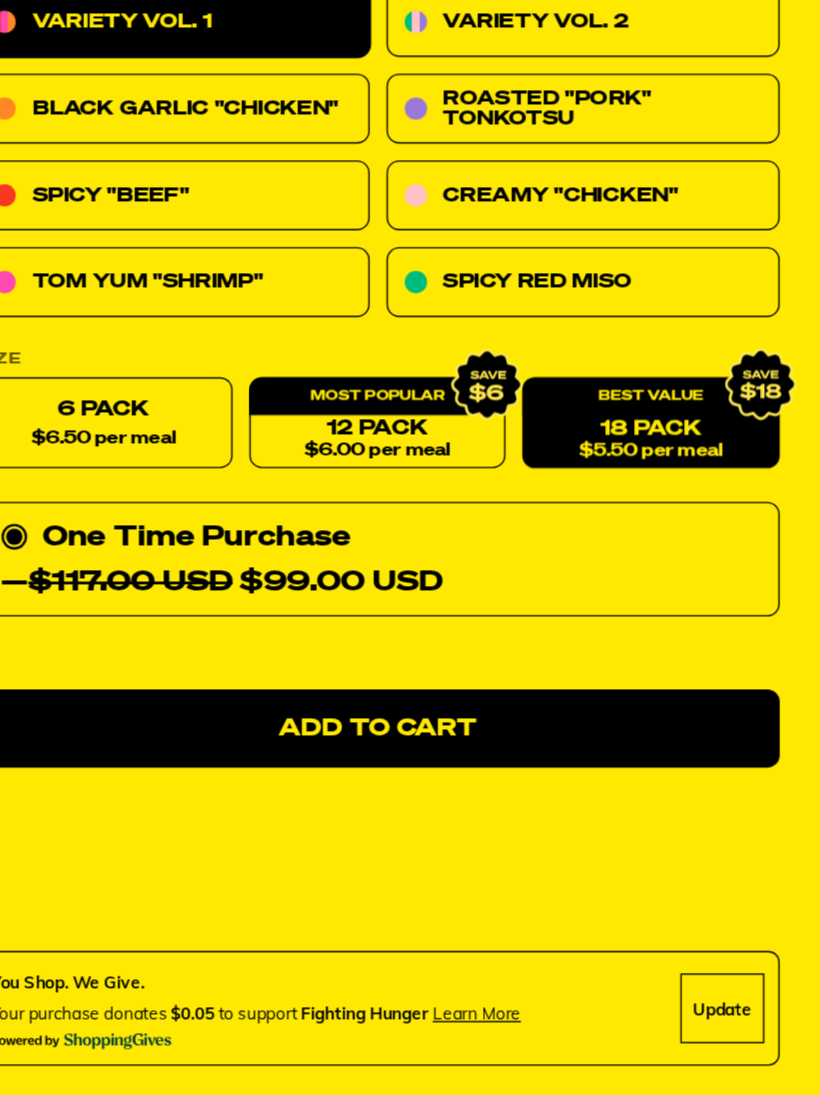 click on "12 Pack  $6.00 per meal" at bounding box center (410, 414) 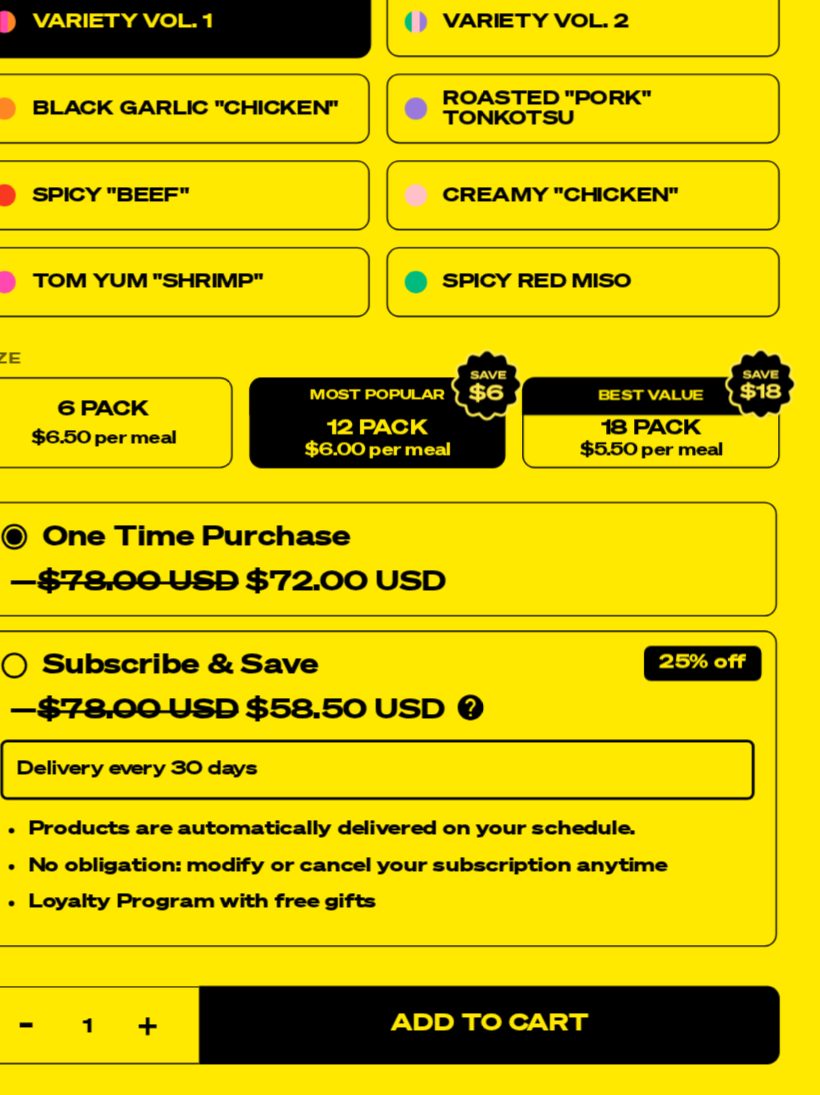 click on "18 Pack  $5.50 per meal" at bounding box center (606, 414) 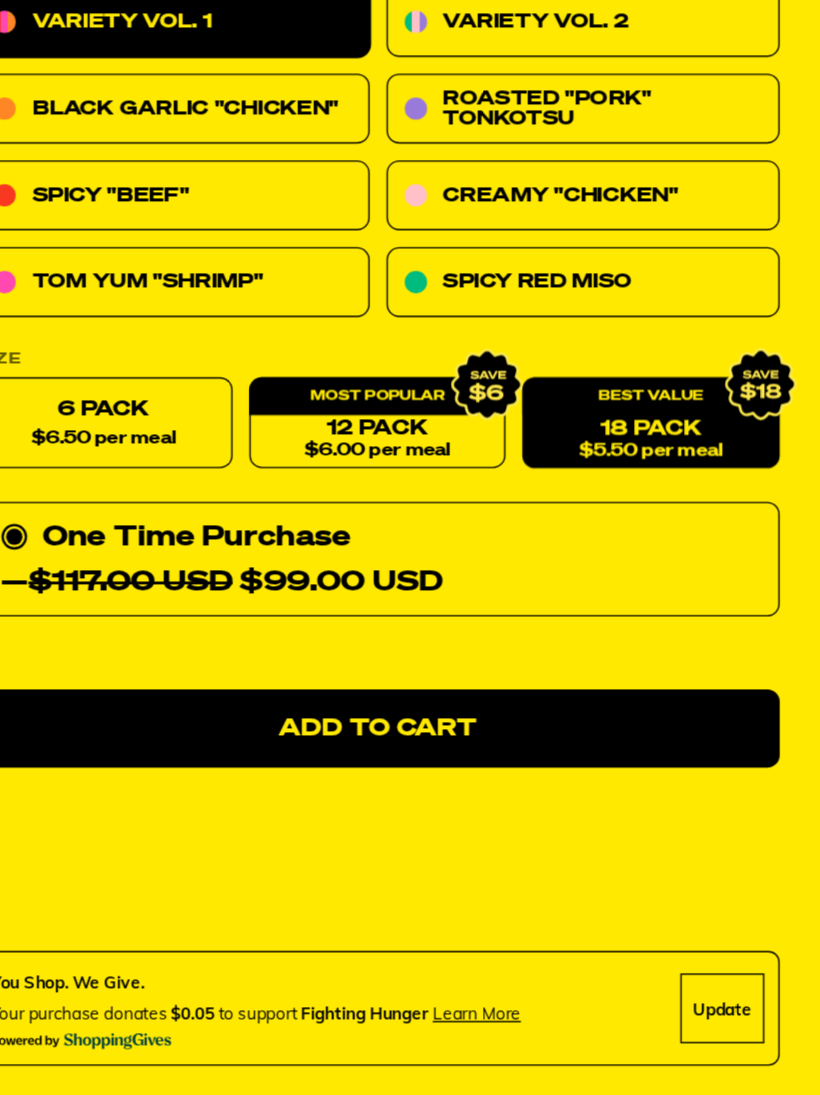 click on "12 Pack  $6.00 per meal" at bounding box center (410, 414) 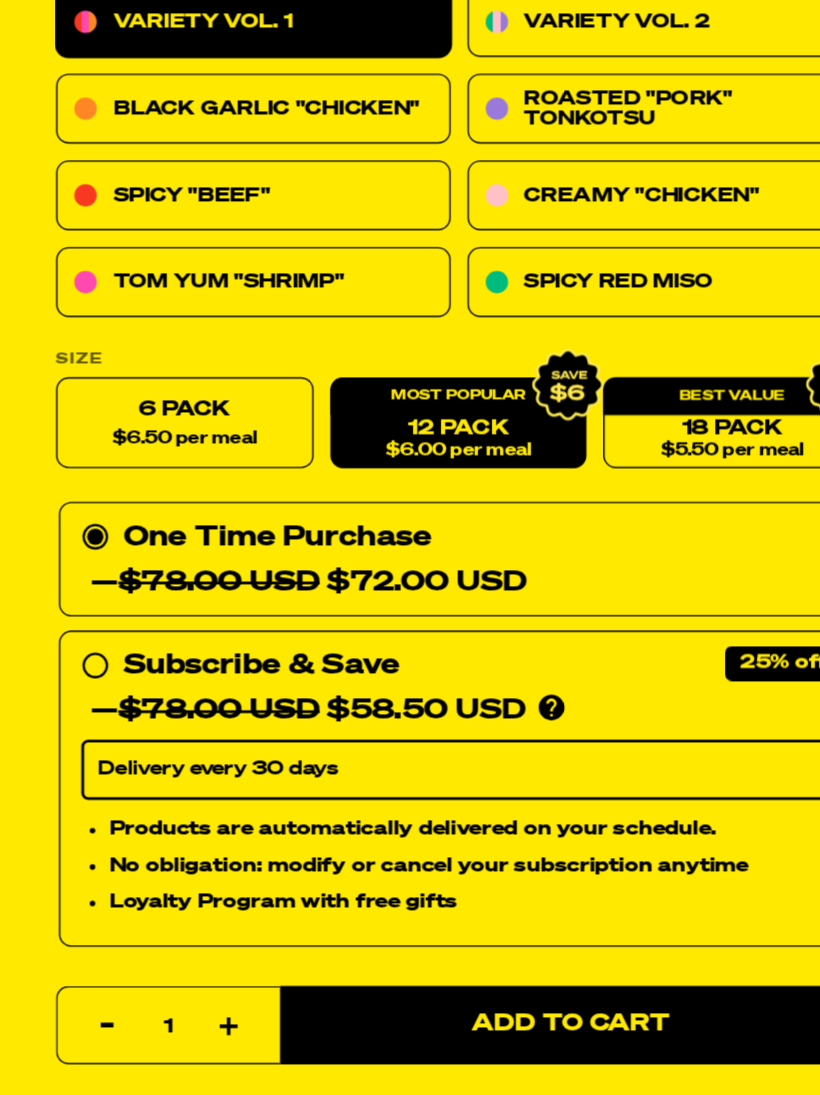 click on "Subscribe & Save  25%    —  $78.00 USD $58.50 USD   You'll receive your selected flavor and pack size every month at a discounted price.  Create an account to manage your subscription including: skipping, changing delivery frequency, or canceling.          Delivery every 30 days            Products are automatically delivered on your schedule.   No obligation: modify or cancel your subscription anytime   Loyalty Program with free gifts" at bounding box center [147, 572] 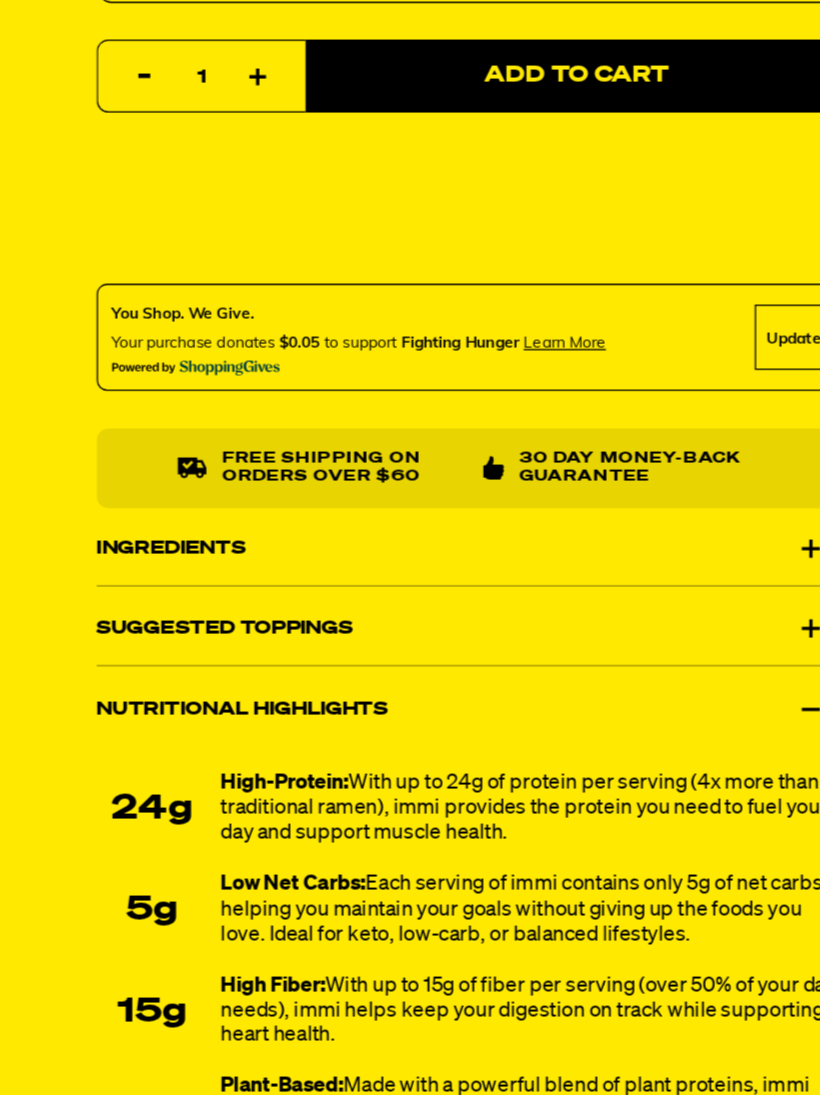 scroll, scrollTop: 1346, scrollLeft: 0, axis: vertical 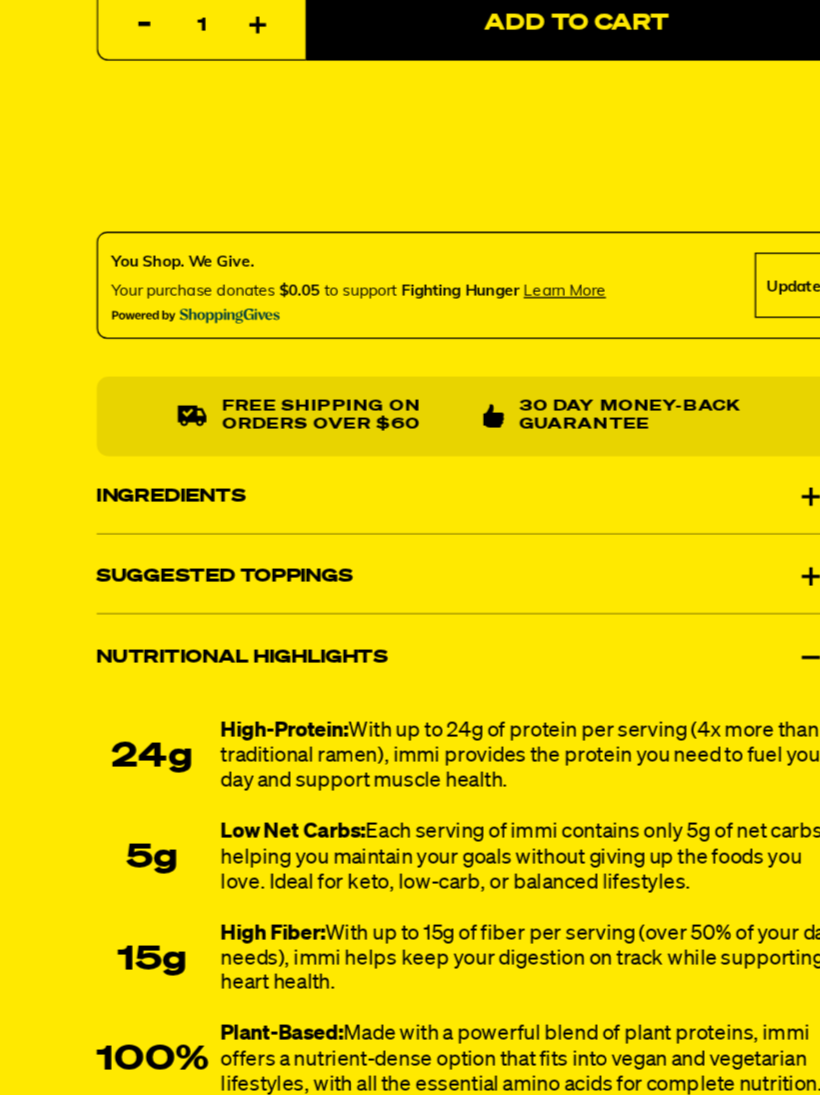 click on "Suggested Toppings" at bounding box center (410, 671) 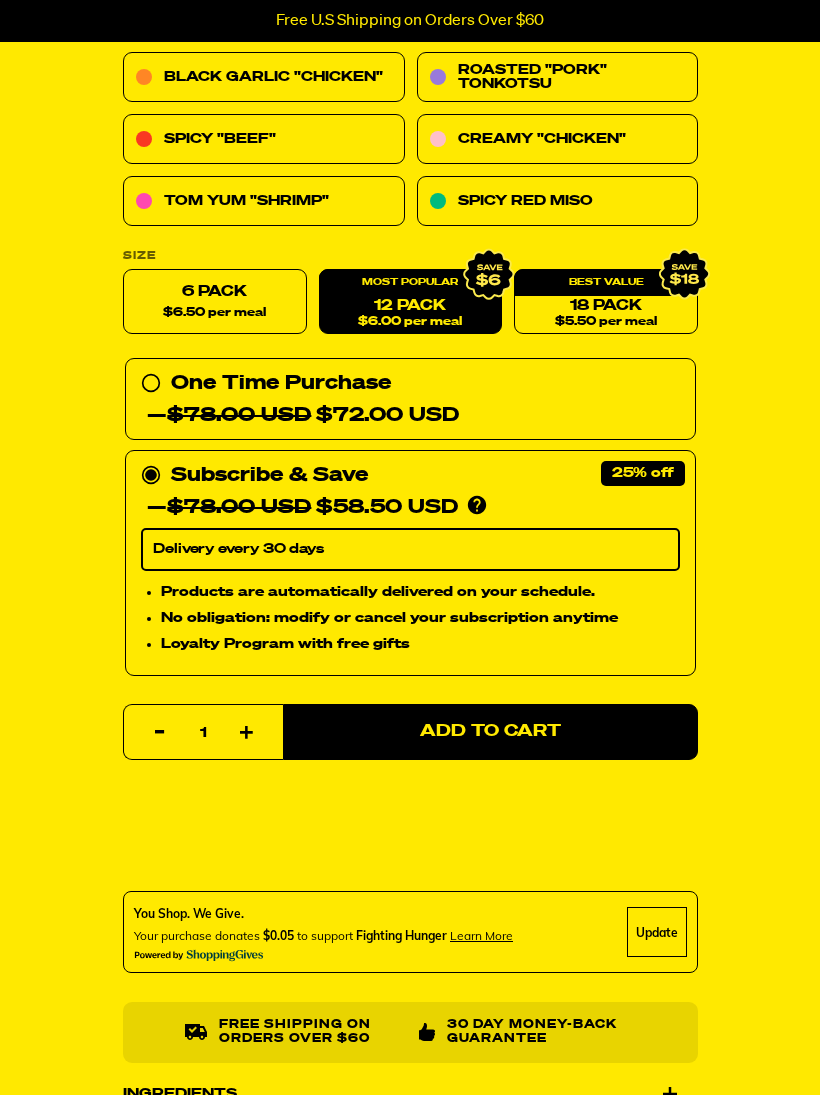 scroll, scrollTop: 860, scrollLeft: 0, axis: vertical 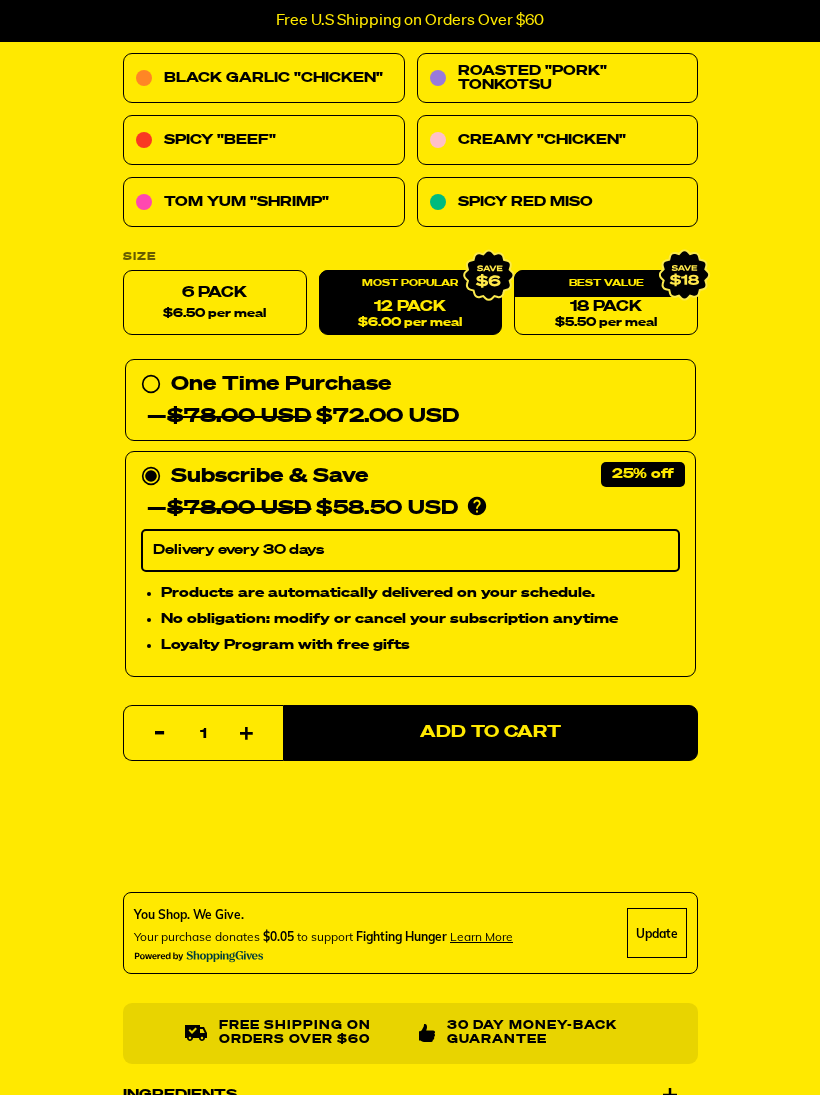 click on "Add to Cart" at bounding box center (490, 733) 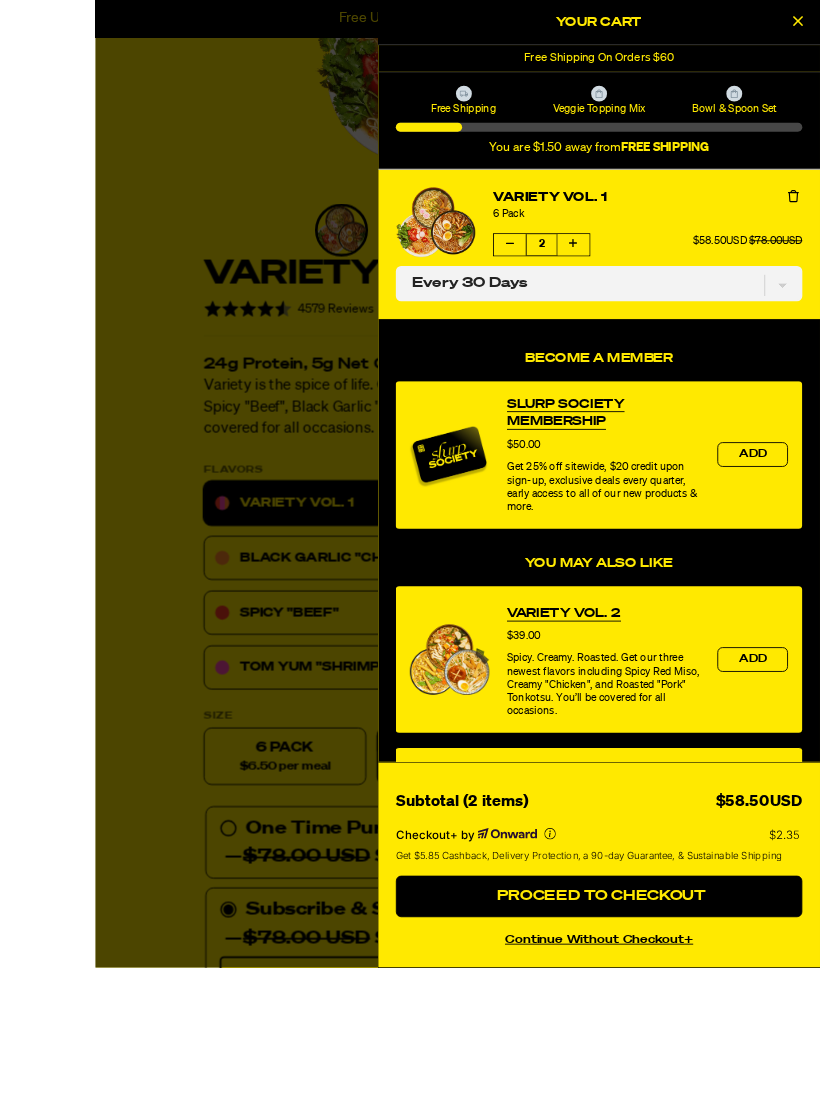 scroll, scrollTop: 684, scrollLeft: 0, axis: vertical 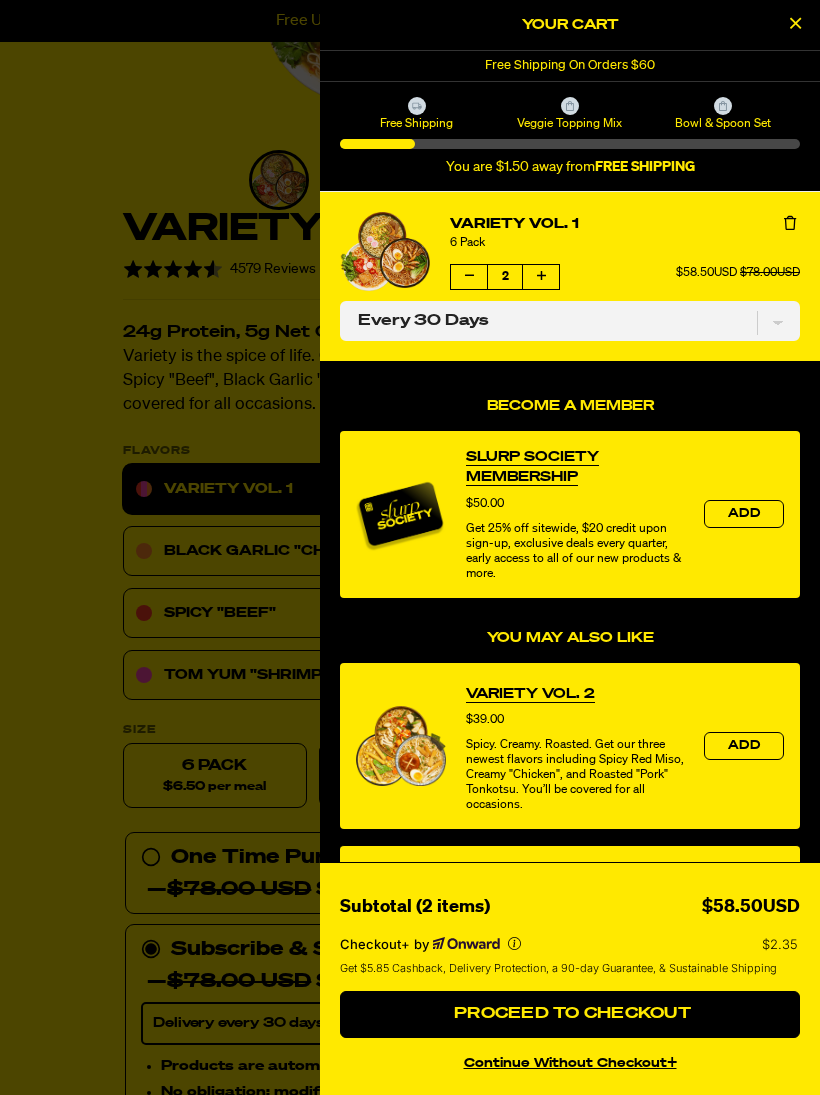 click at bounding box center [410, 547] 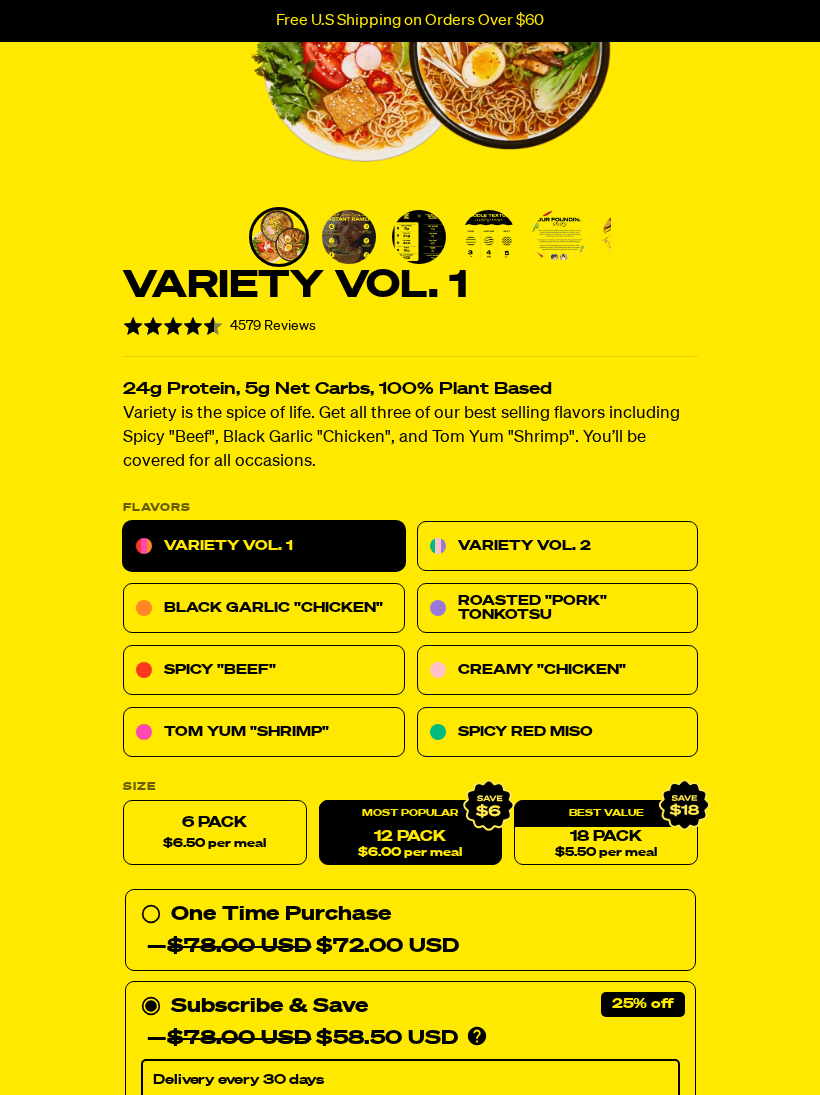 scroll, scrollTop: 323, scrollLeft: 0, axis: vertical 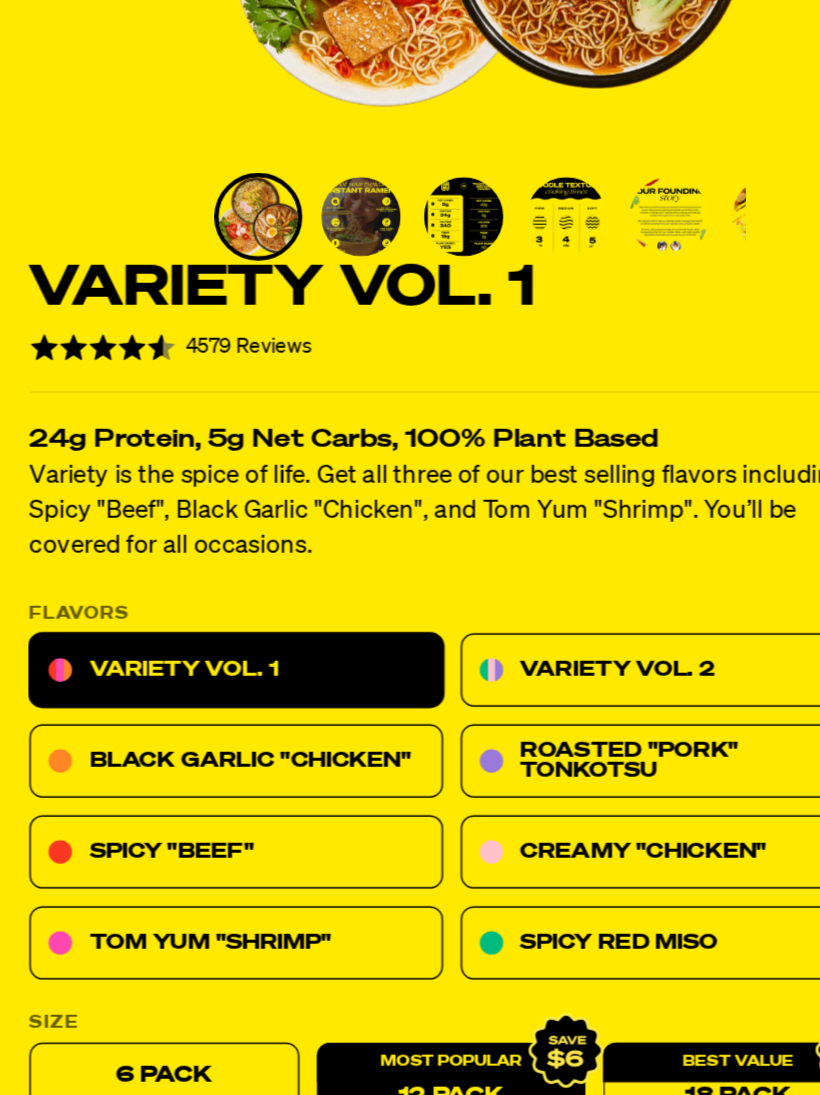 click on "Variety Vol. 1" at bounding box center [264, 554] 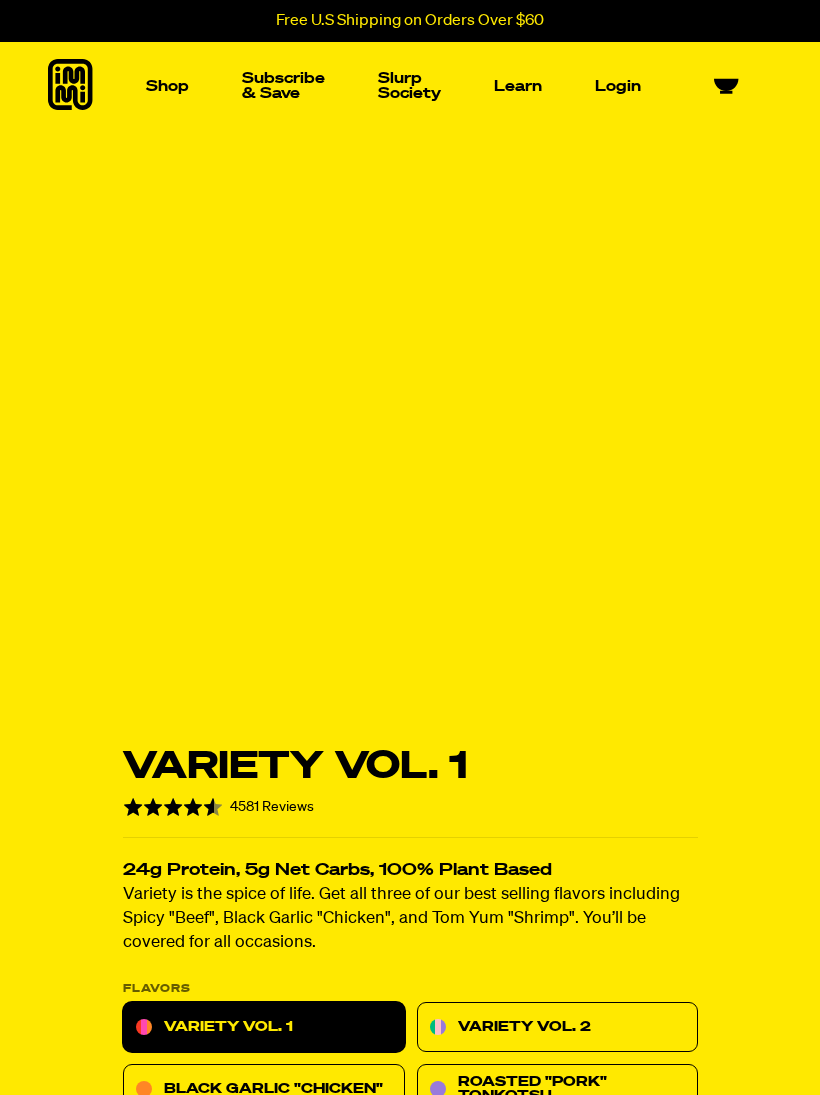 select on "Every 30 Days" 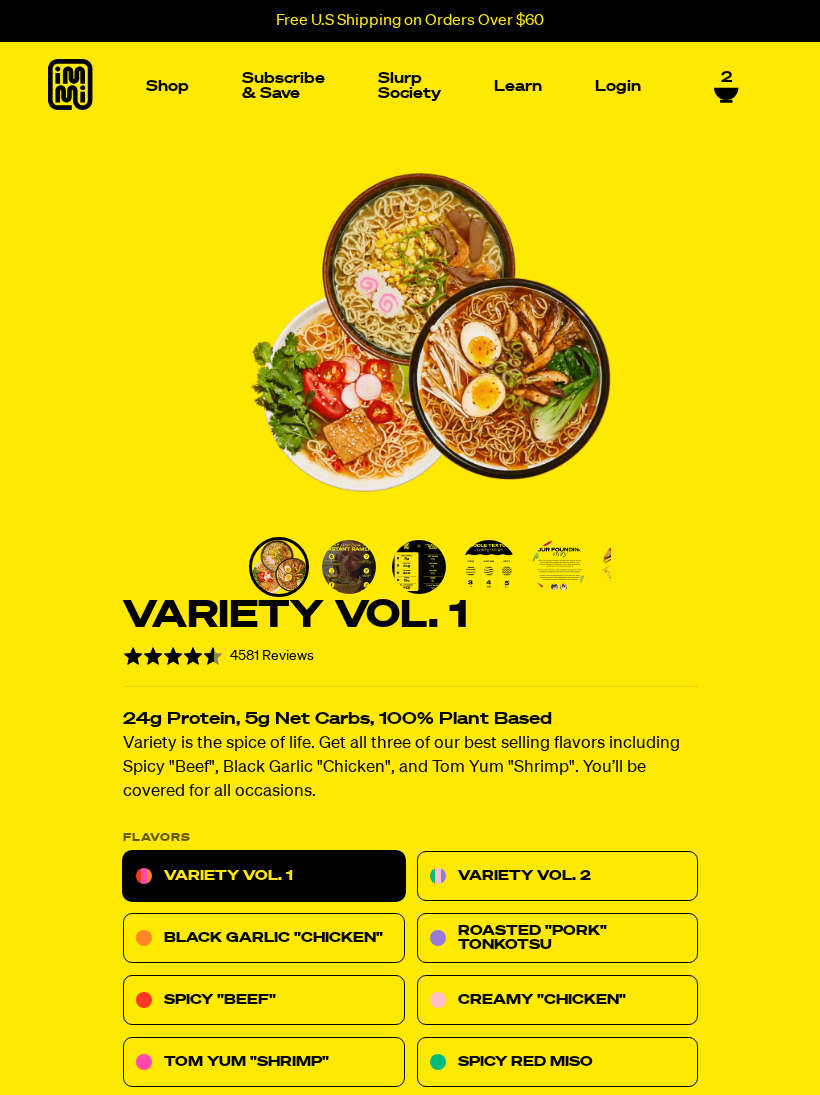 scroll, scrollTop: 0, scrollLeft: 0, axis: both 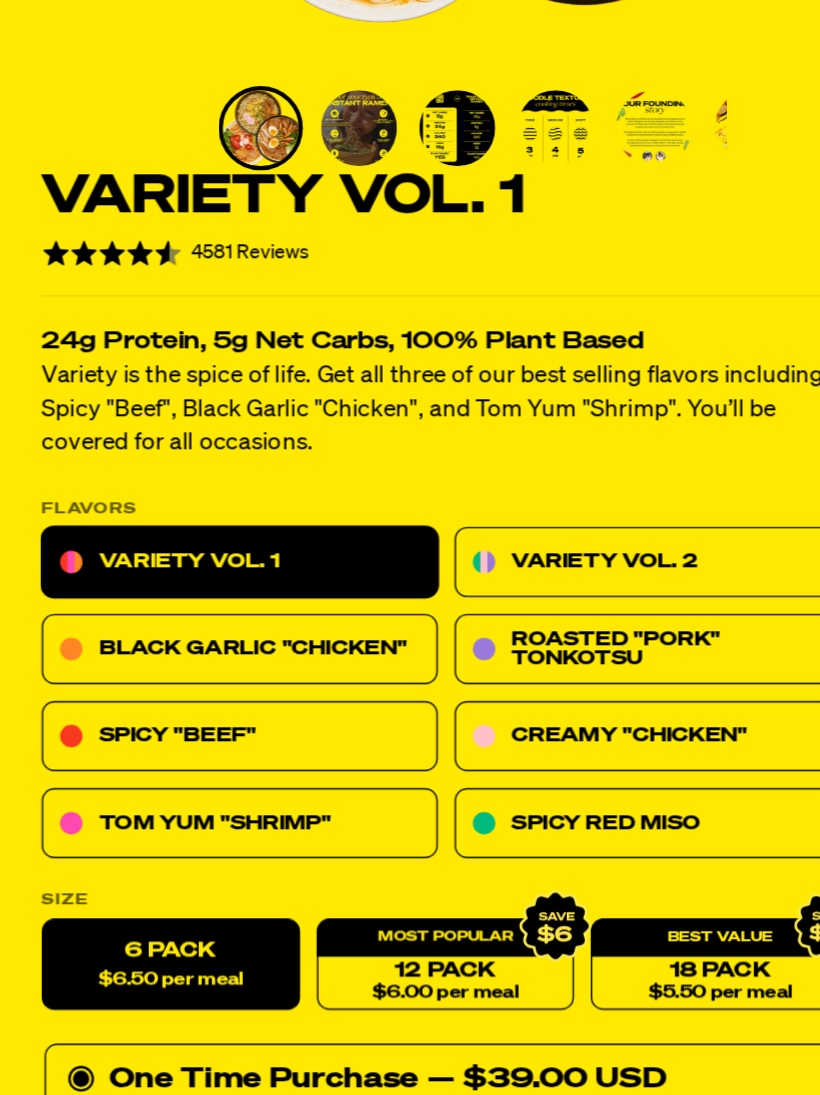 click on "Variety Vol. 2" at bounding box center [557, 662] 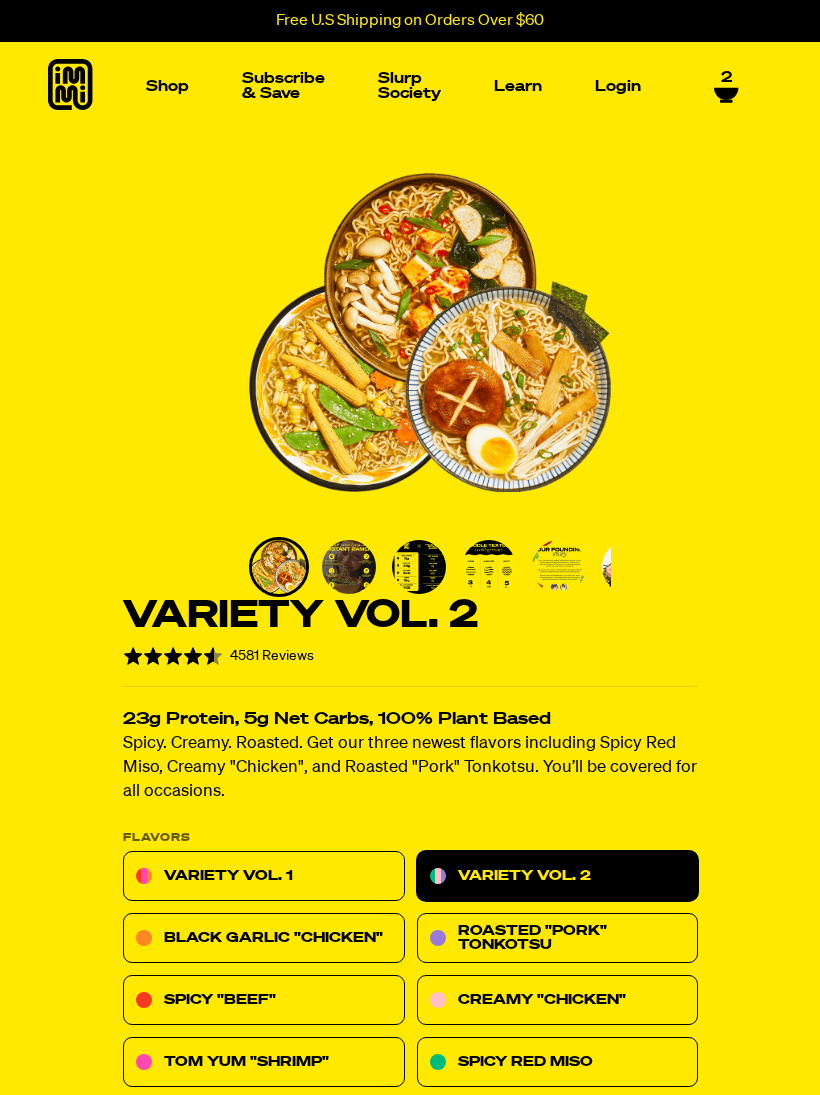 select on "Every 30 Days" 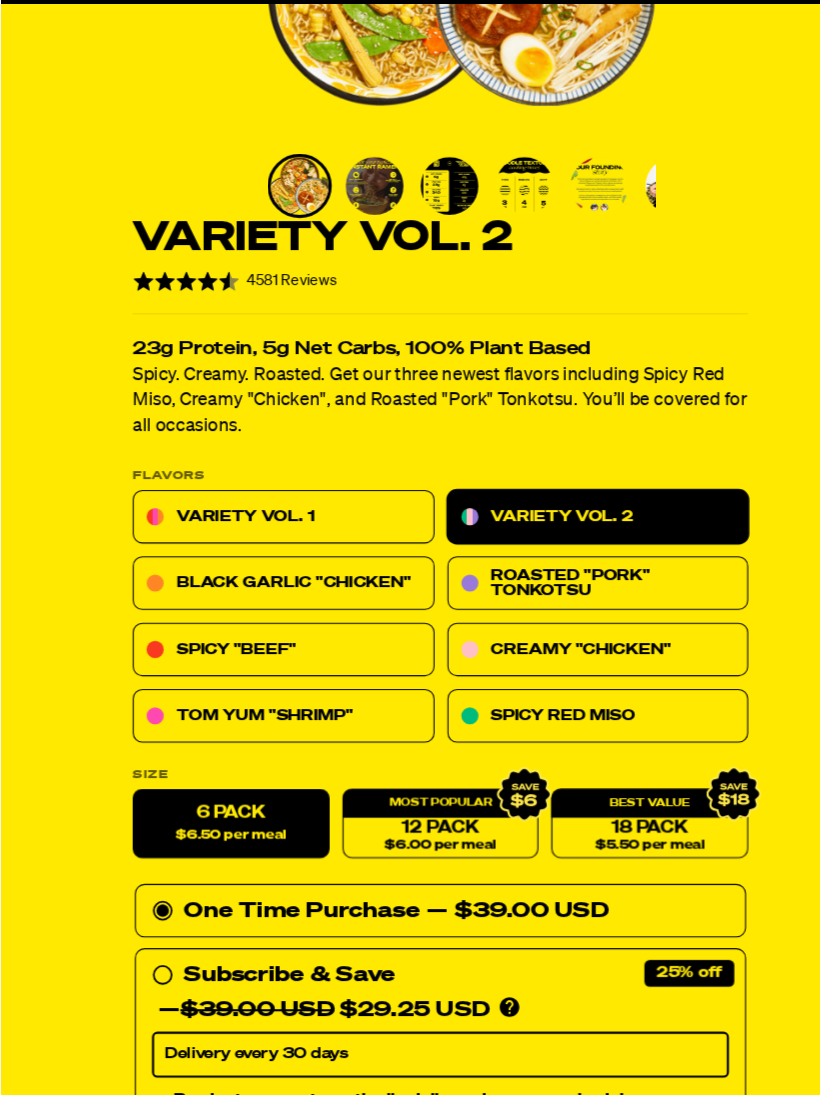 scroll, scrollTop: 356, scrollLeft: 0, axis: vertical 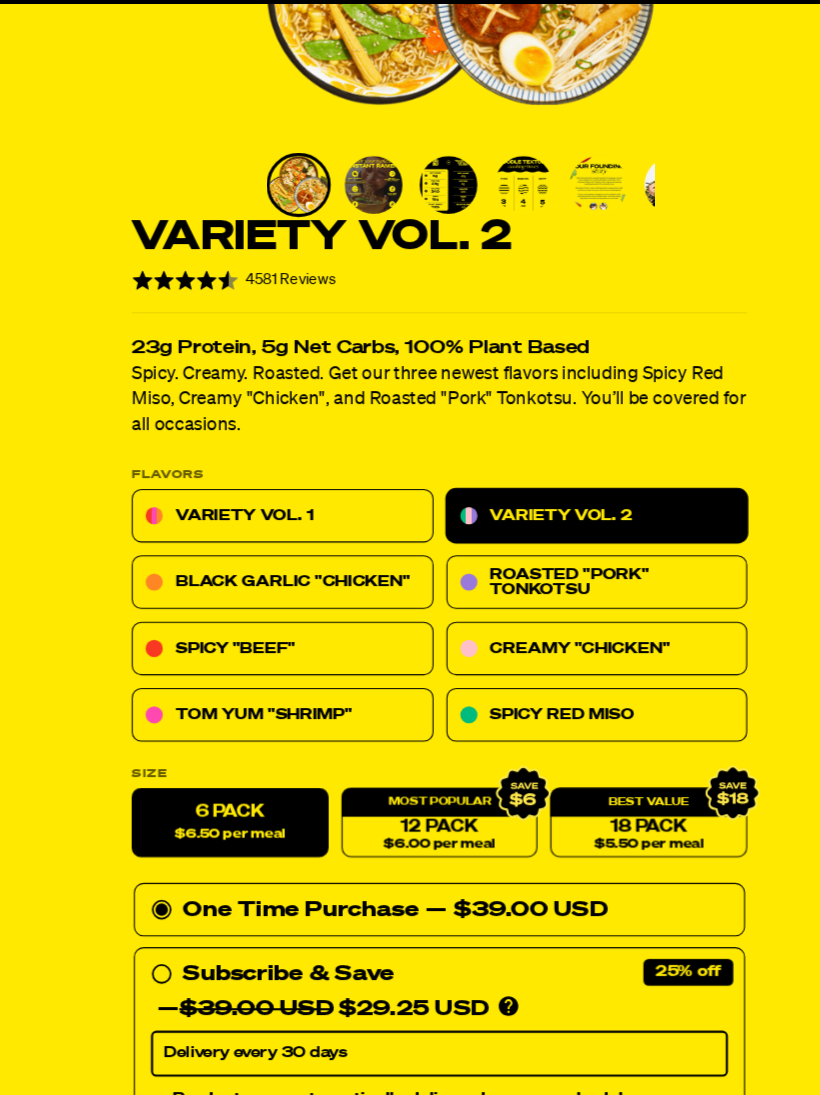 click on "12 Pack  $6.00 per meal" at bounding box center (410, 807) 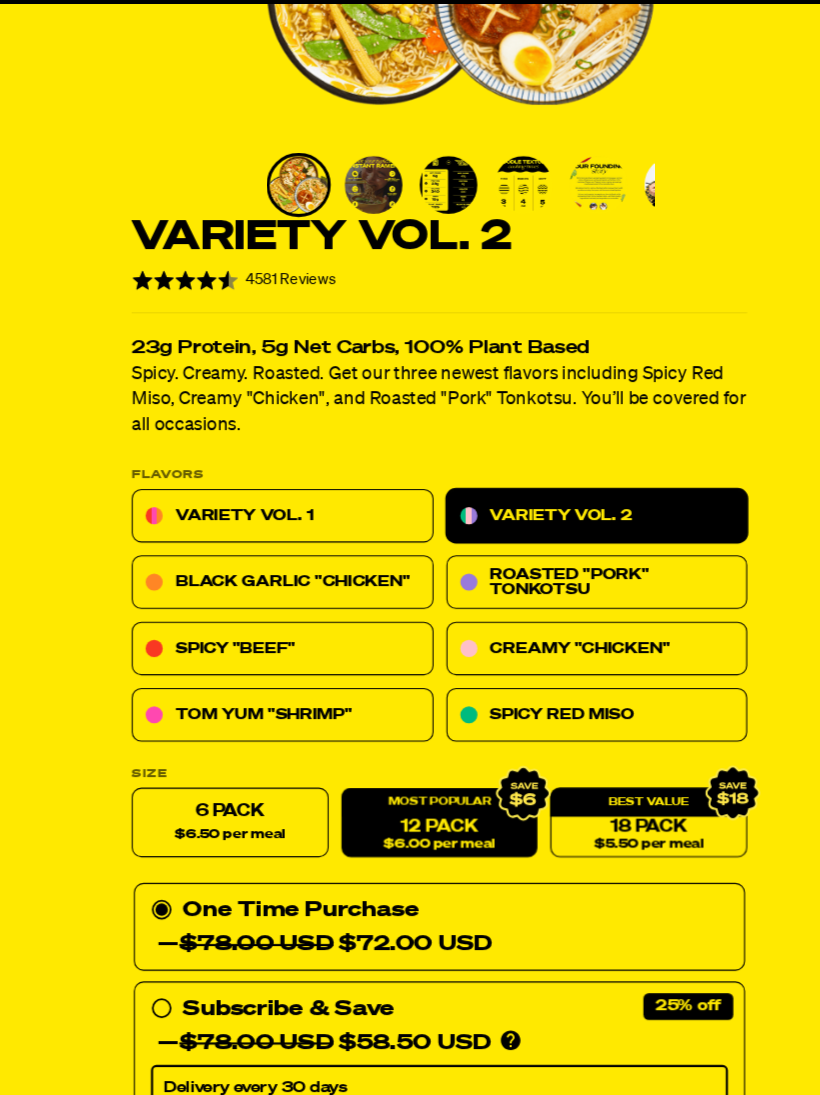 click on "Variety Vol. 1" at bounding box center (264, 521) 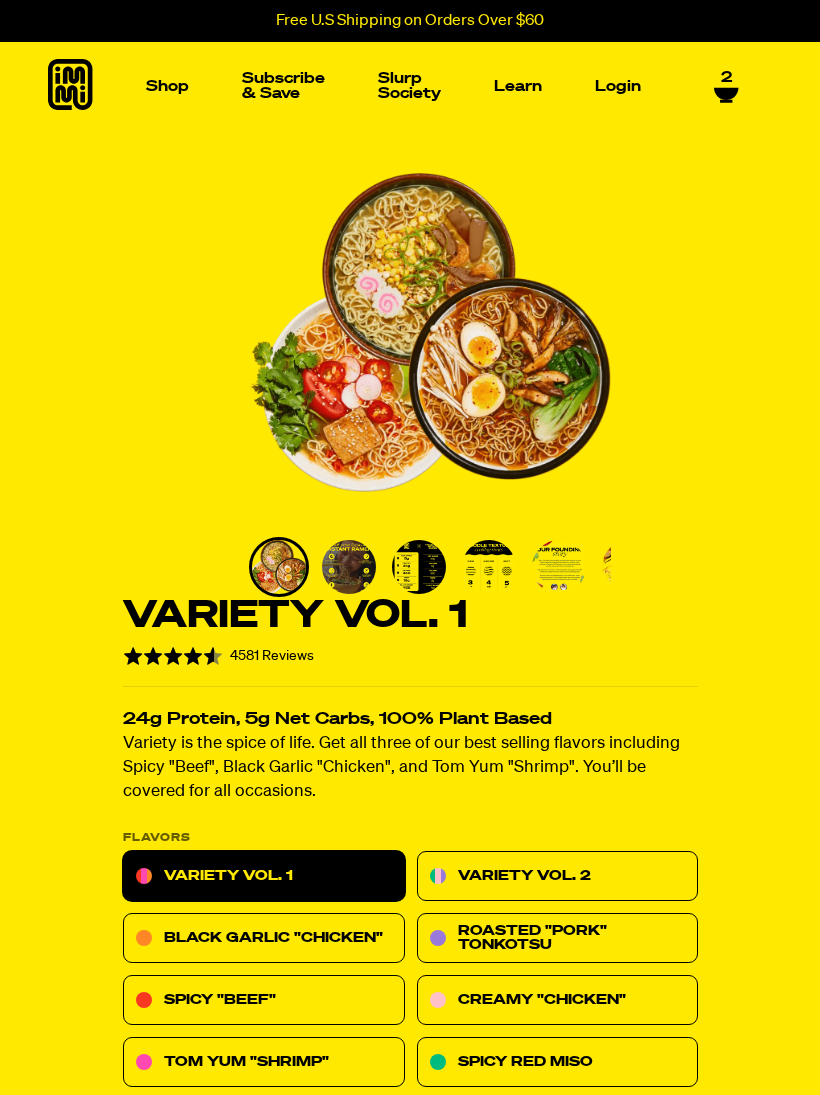 select on "Every 30 Days" 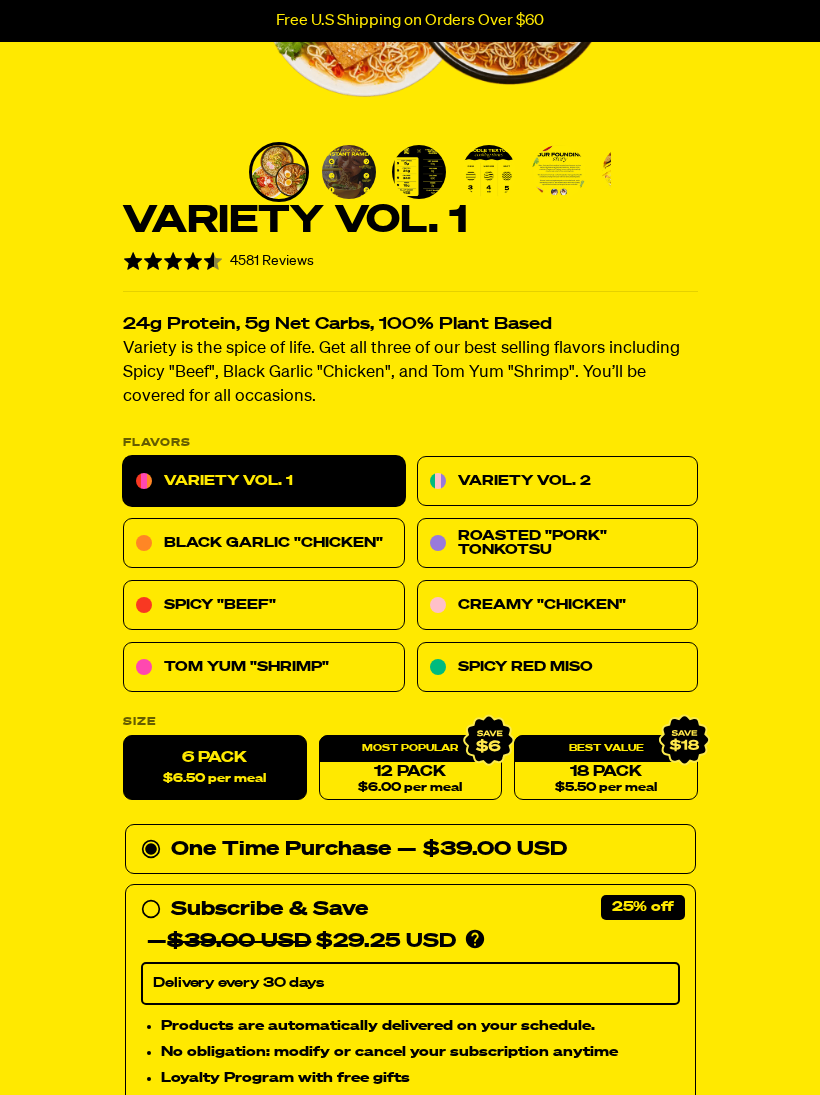 scroll, scrollTop: 392, scrollLeft: 0, axis: vertical 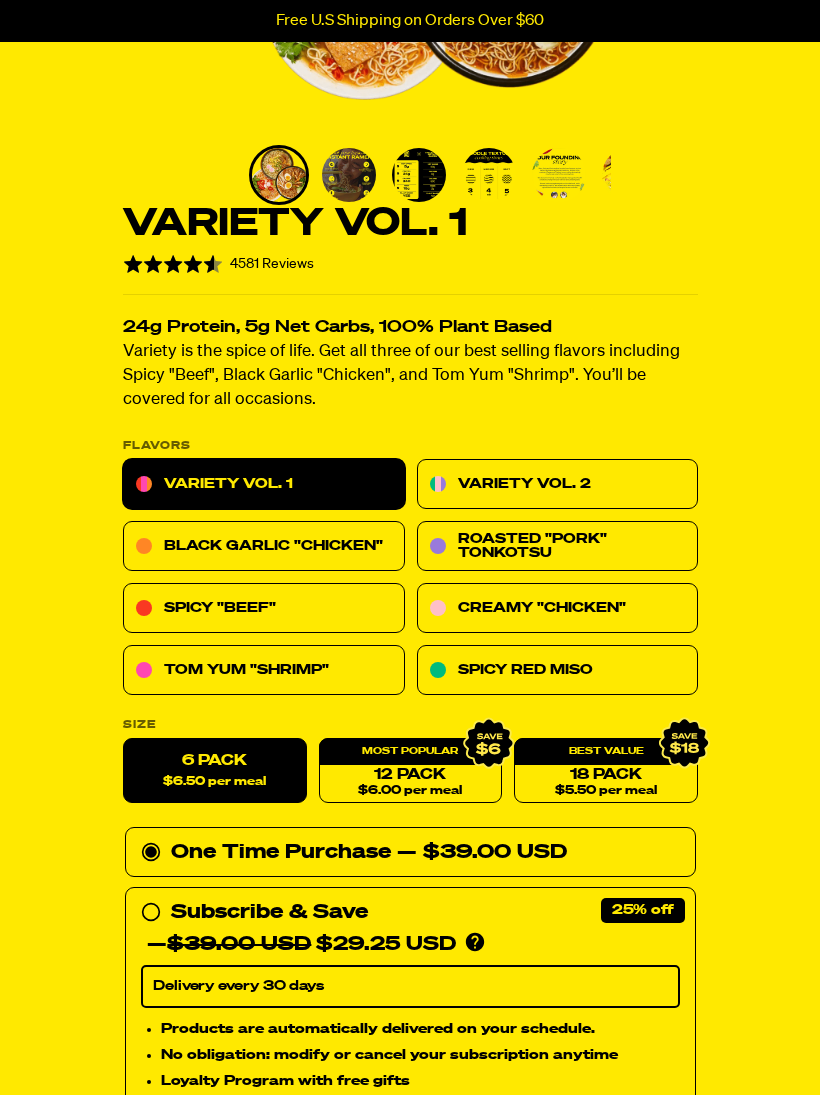 click on "12 Pack  $6.00 per meal" at bounding box center (410, 771) 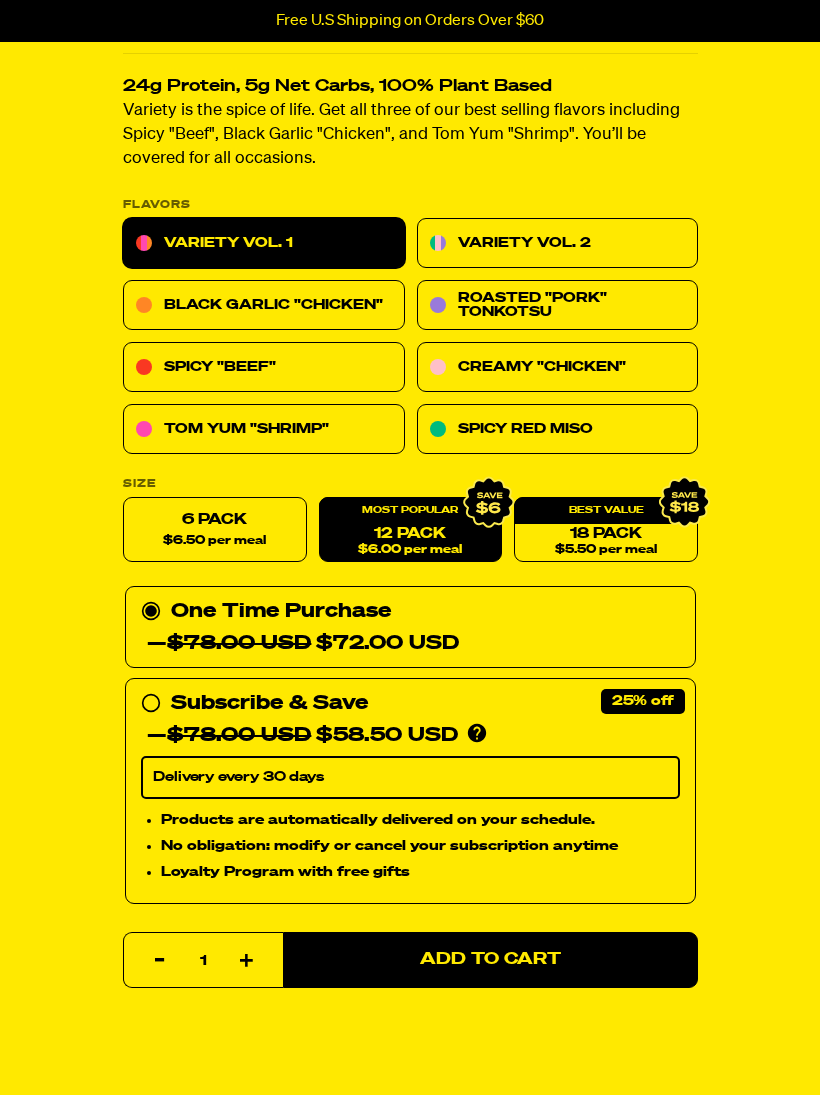 scroll, scrollTop: 634, scrollLeft: 0, axis: vertical 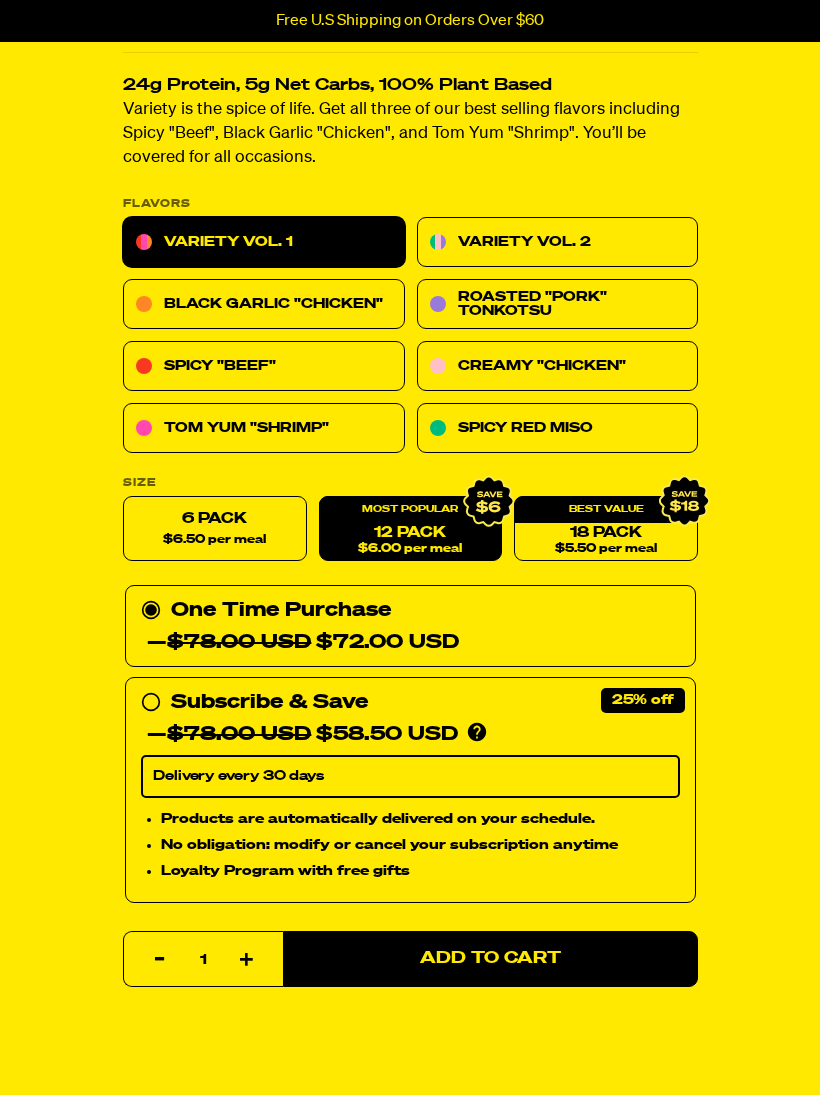 click on "Subscribe & Save 25% — $78.00 USD $58.50 USD You'll receive your selected flavor and pack size every month at a discounted price. Create an account to manage your subscription including: skipping, changing delivery frequency, or canceling." at bounding box center [410, 719] 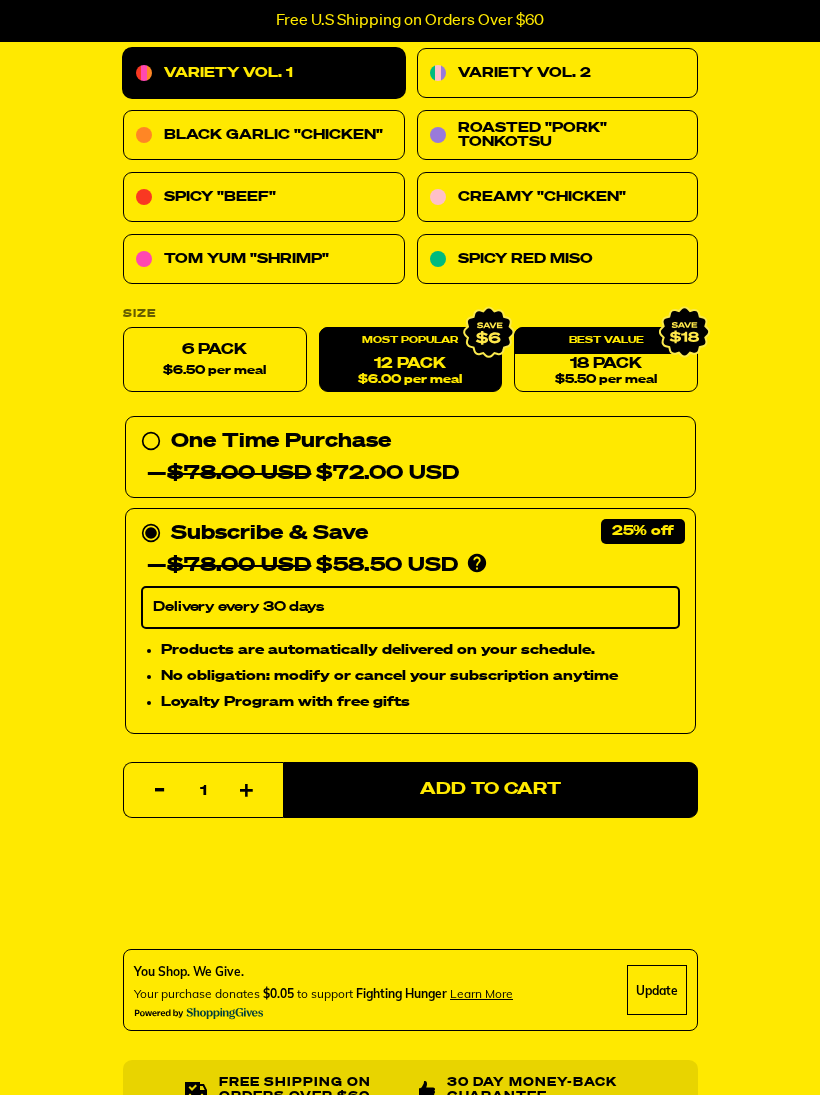 scroll, scrollTop: 806, scrollLeft: 0, axis: vertical 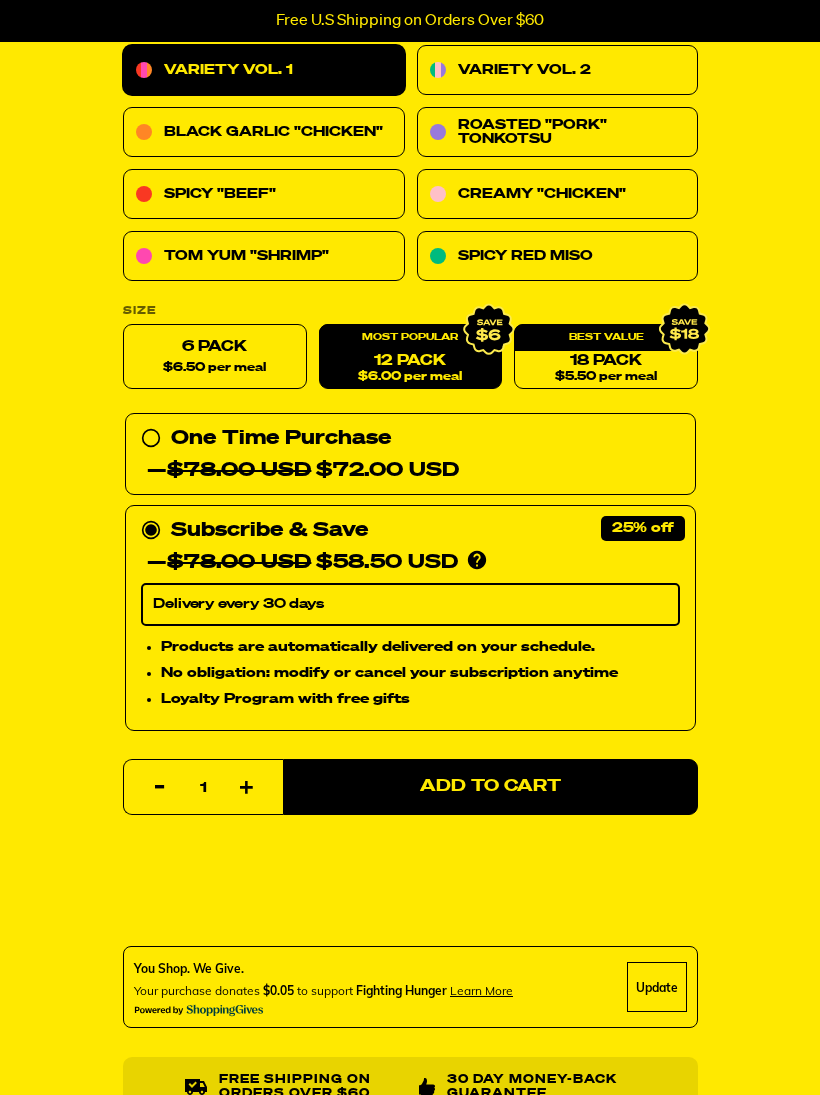click on "Add to Cart" at bounding box center [490, 787] 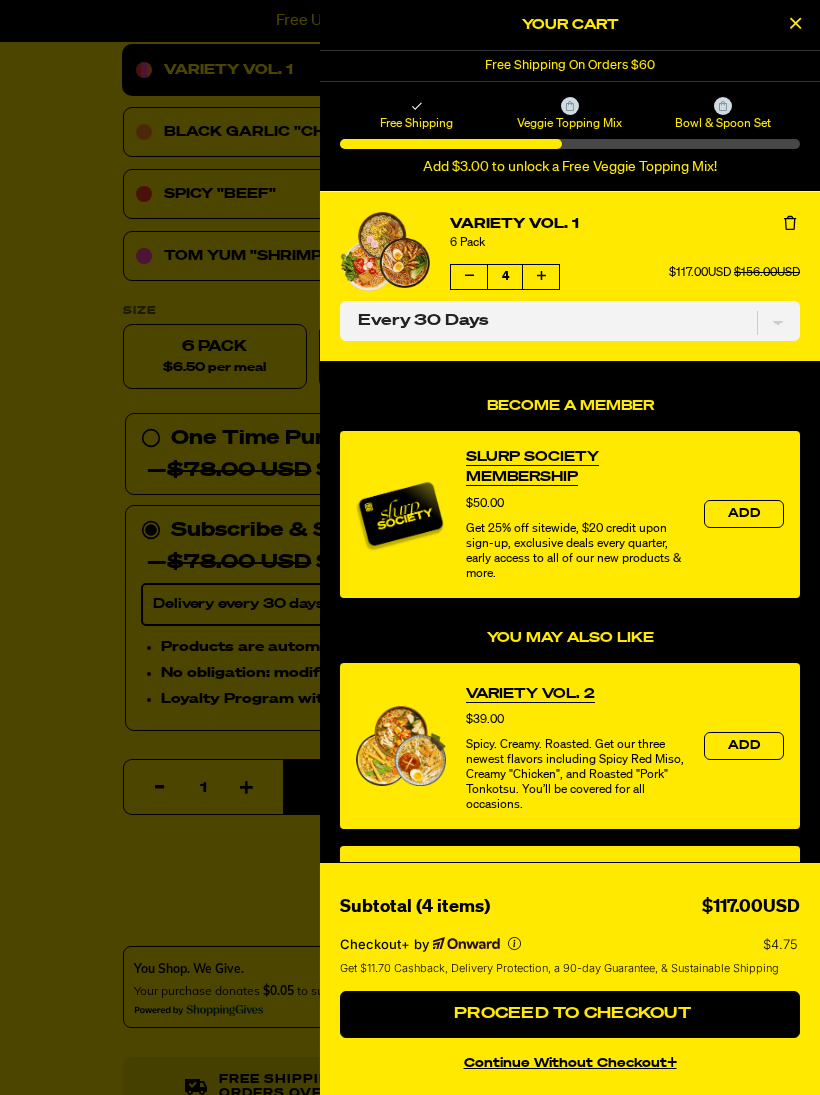 click at bounding box center [410, 547] 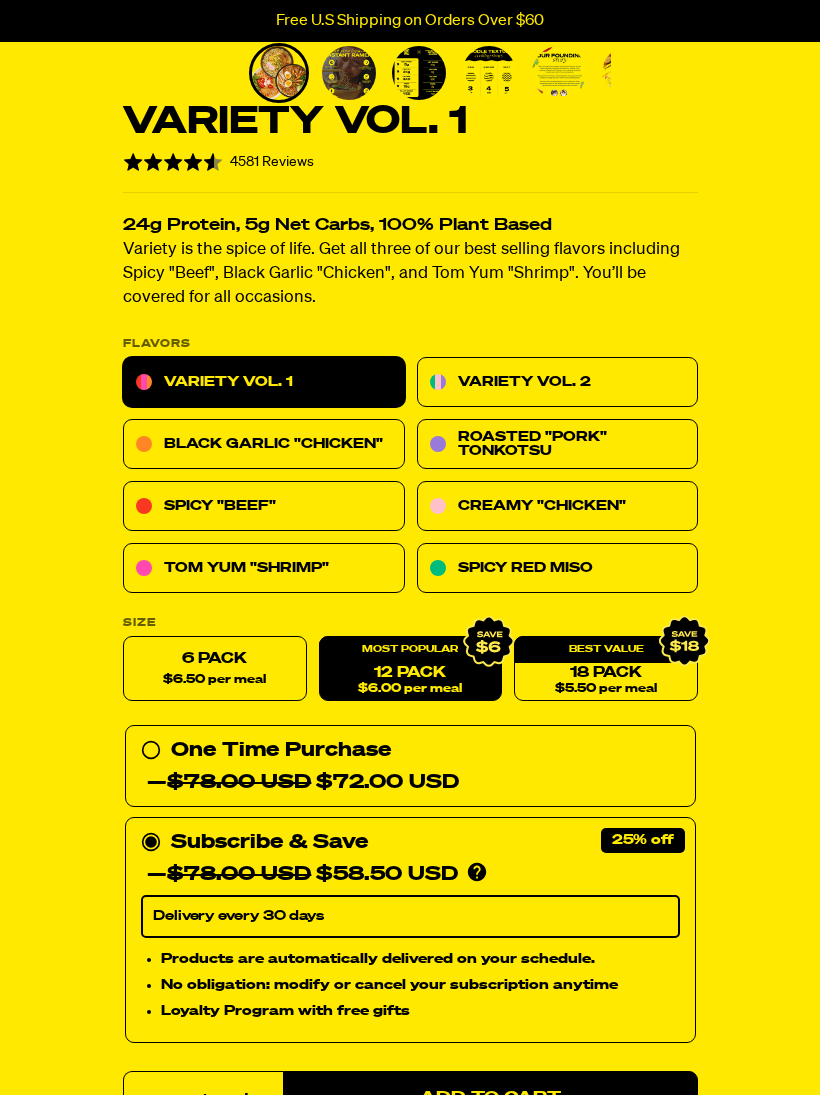 scroll, scrollTop: 494, scrollLeft: 0, axis: vertical 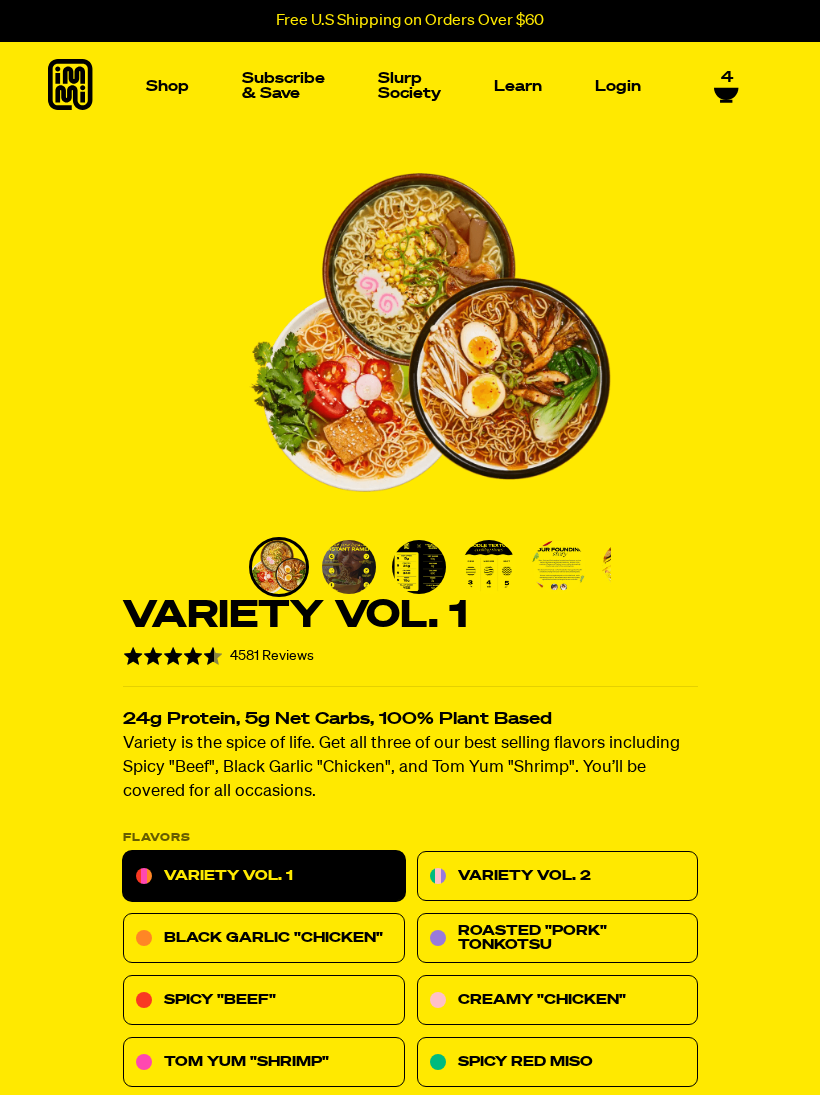 select on "Every 30 Days" 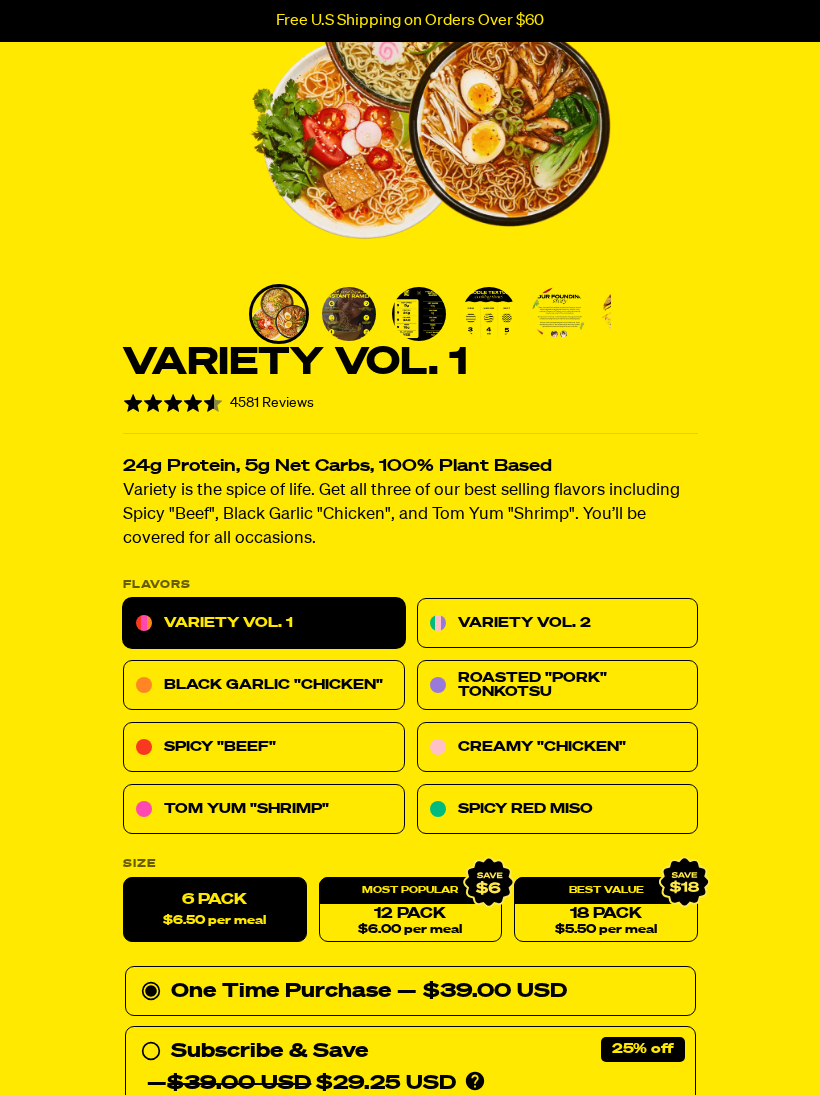 scroll, scrollTop: 263, scrollLeft: 0, axis: vertical 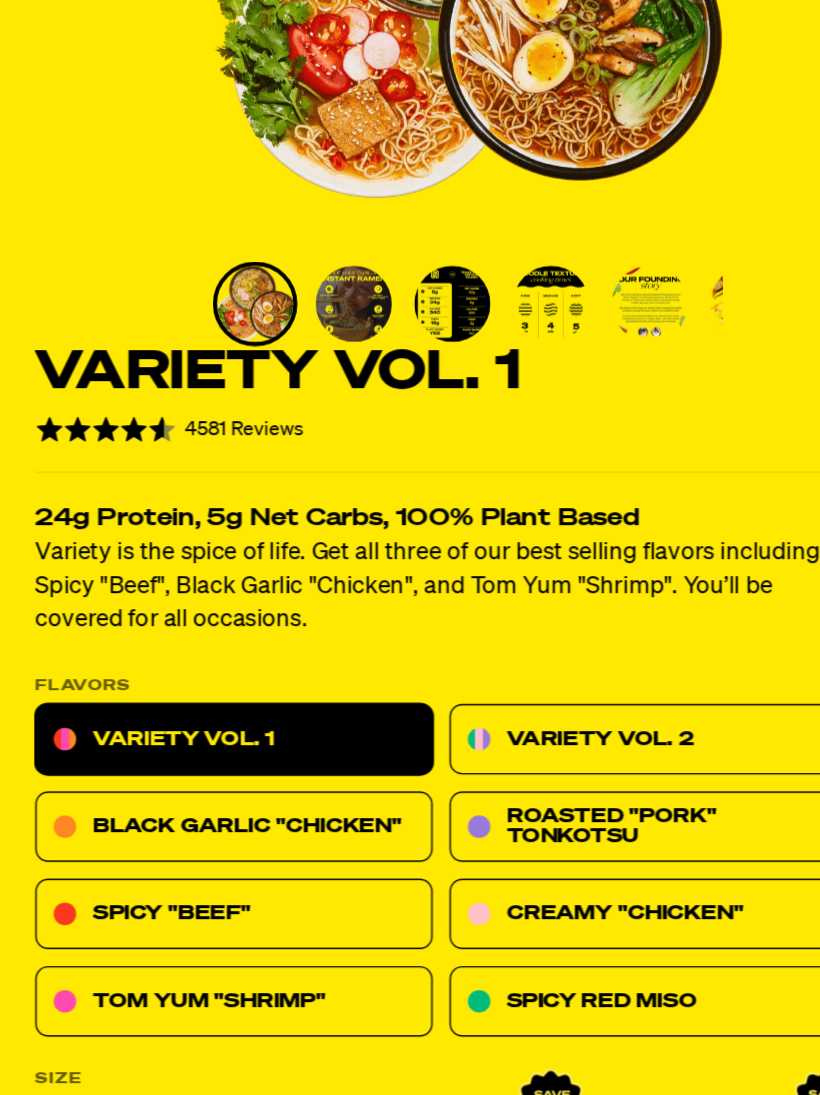 click on "Variety Vol. 2" at bounding box center [557, 614] 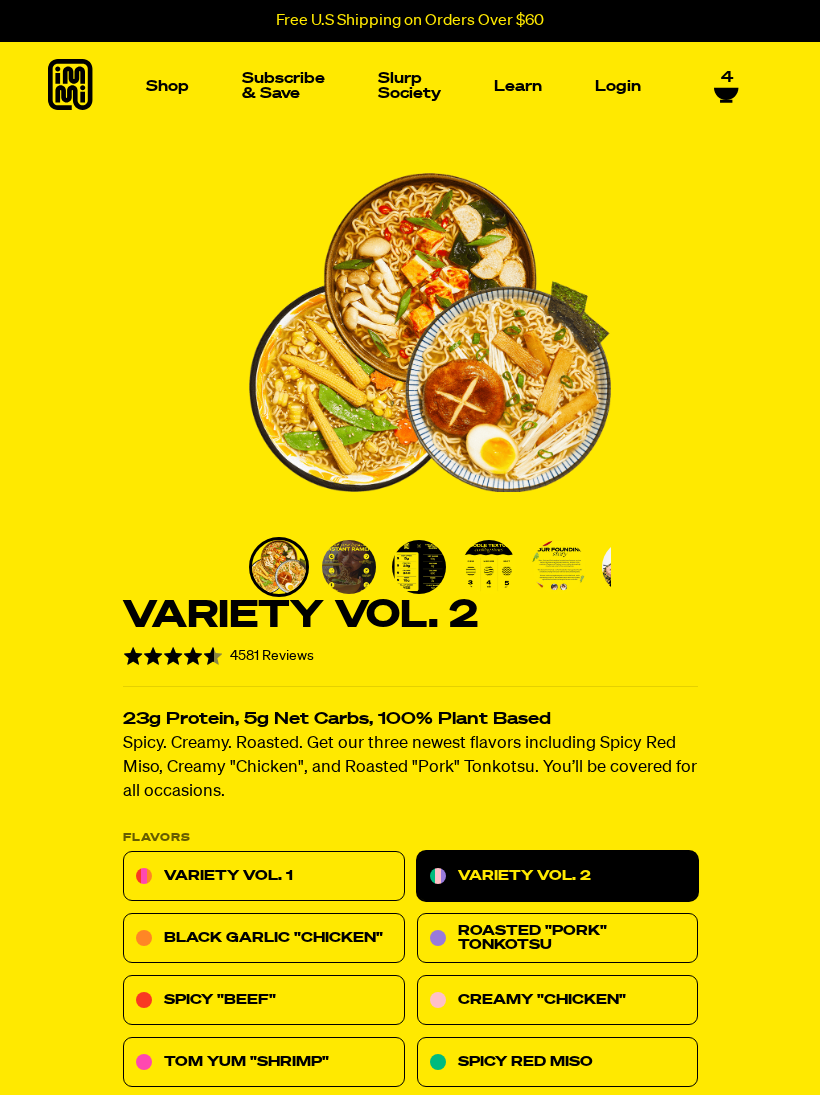 select on "Every 30 Days" 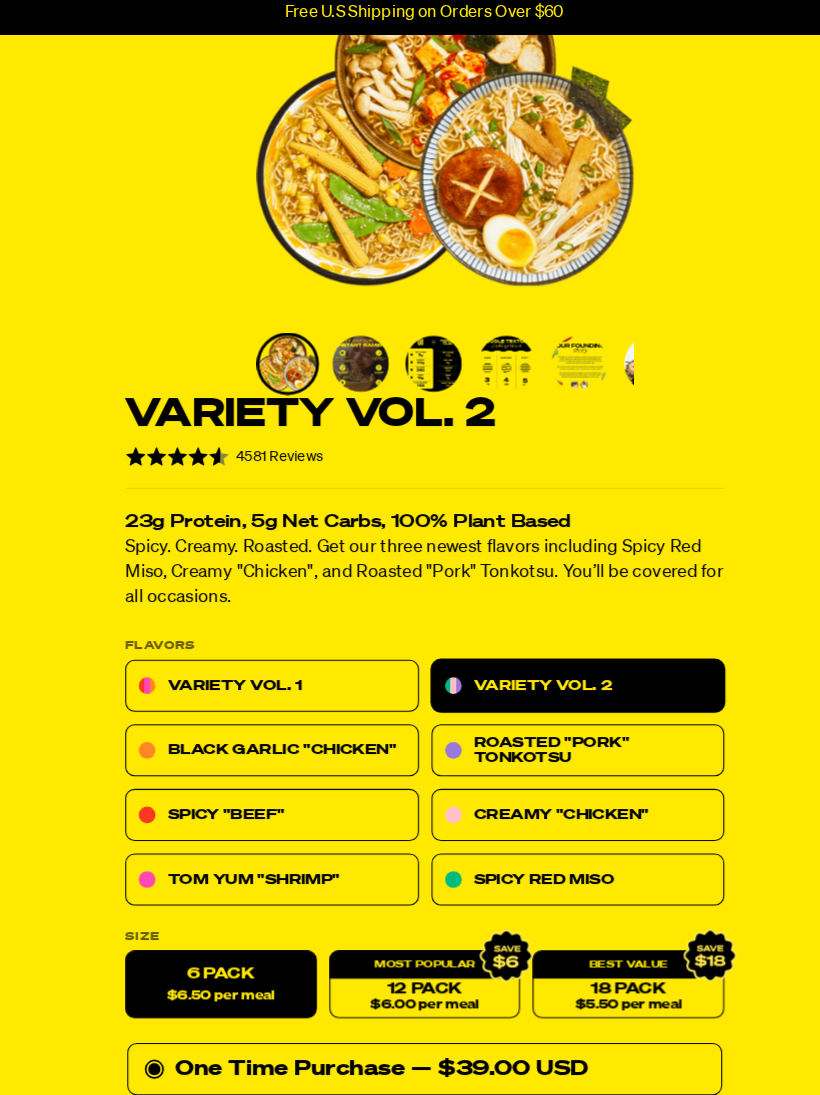 scroll, scrollTop: 213, scrollLeft: 0, axis: vertical 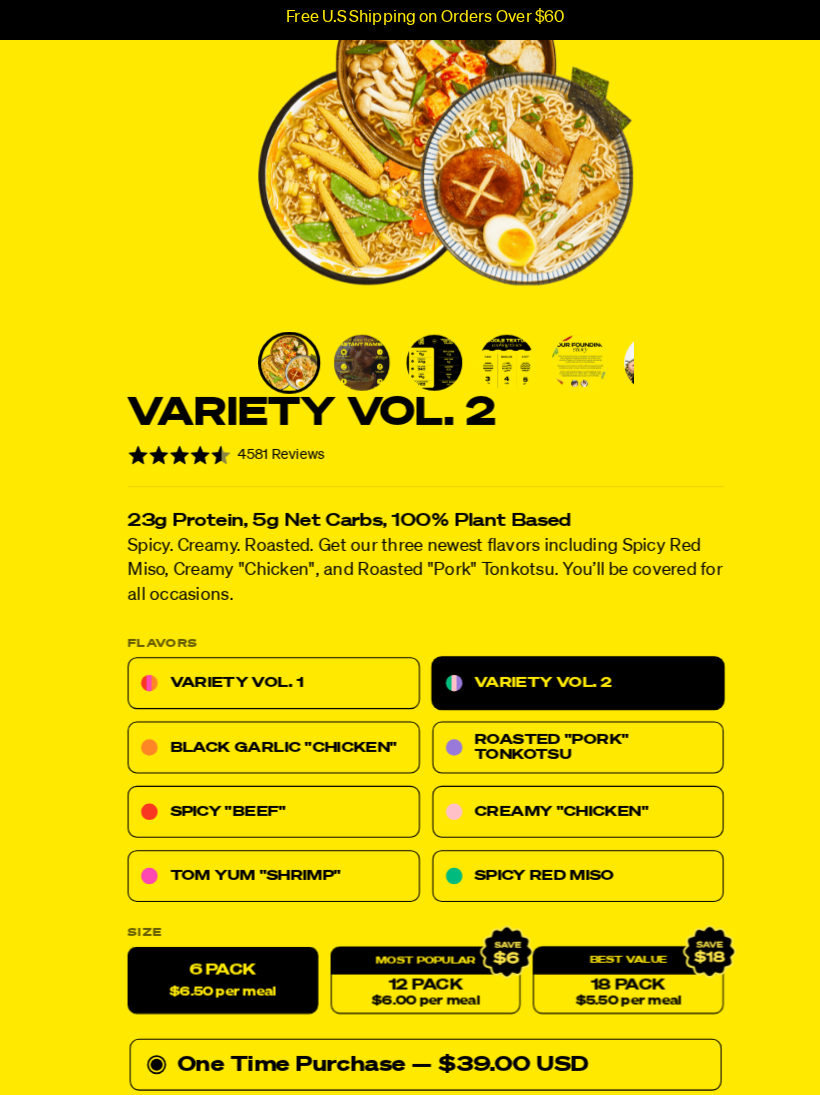 click on "Variety Vol. 1" at bounding box center [264, 664] 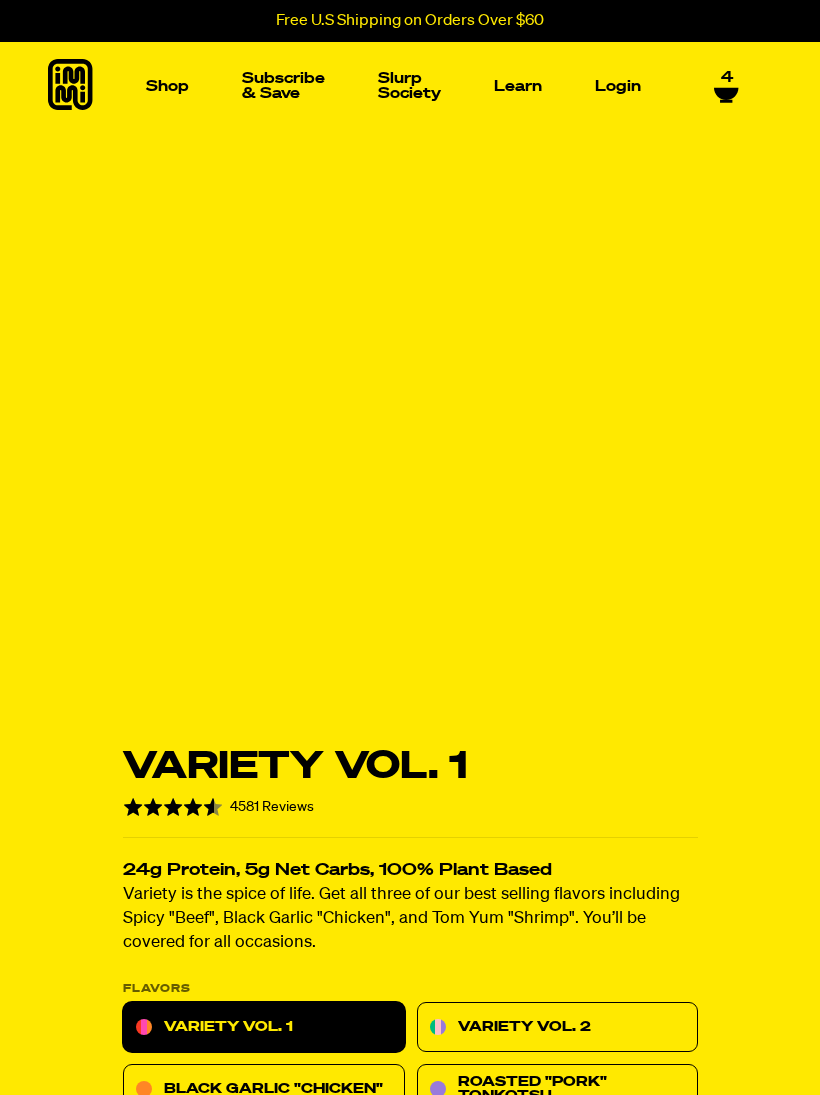 select on "Every 30 Days" 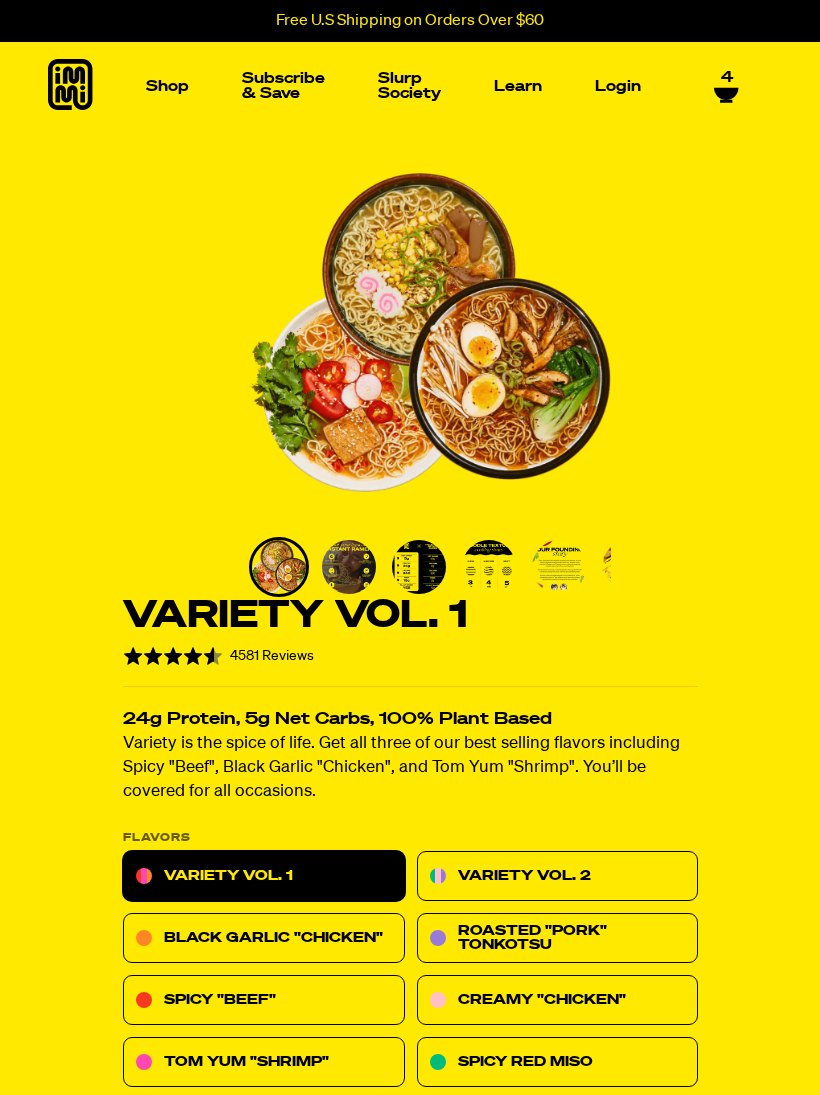 scroll, scrollTop: 0, scrollLeft: 0, axis: both 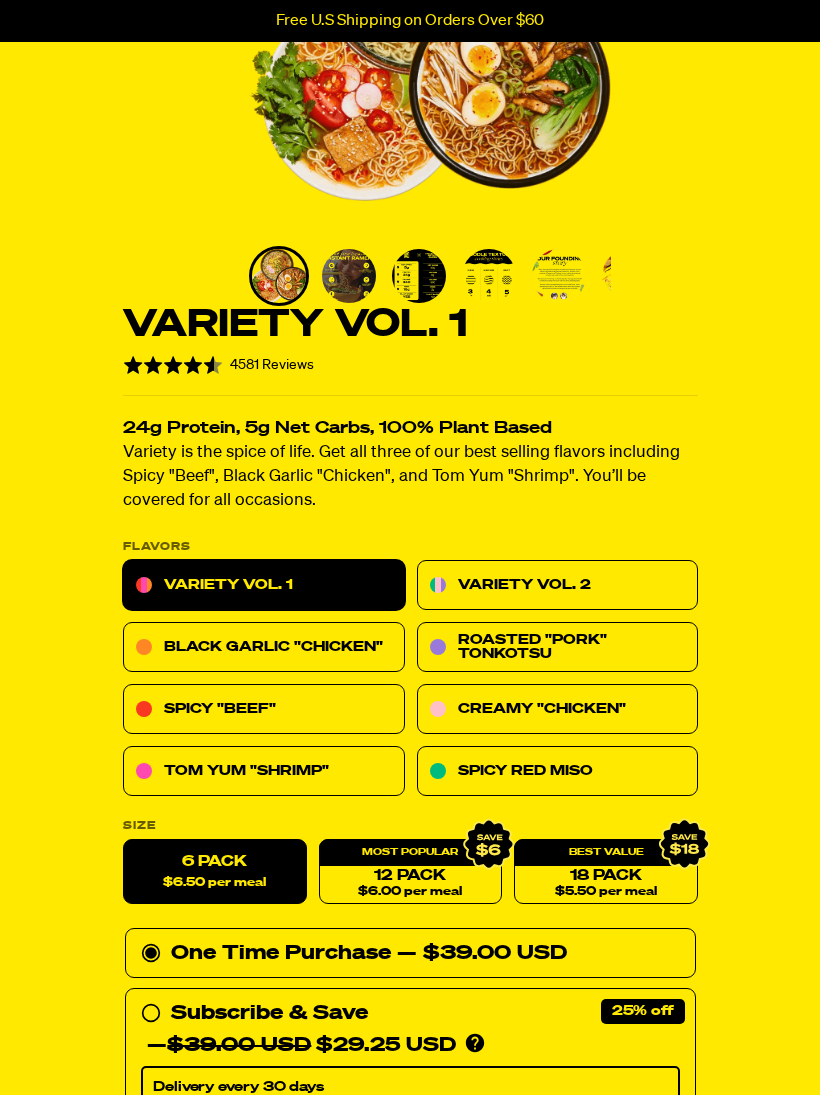 click on "Variety Vol. 2" at bounding box center (557, 586) 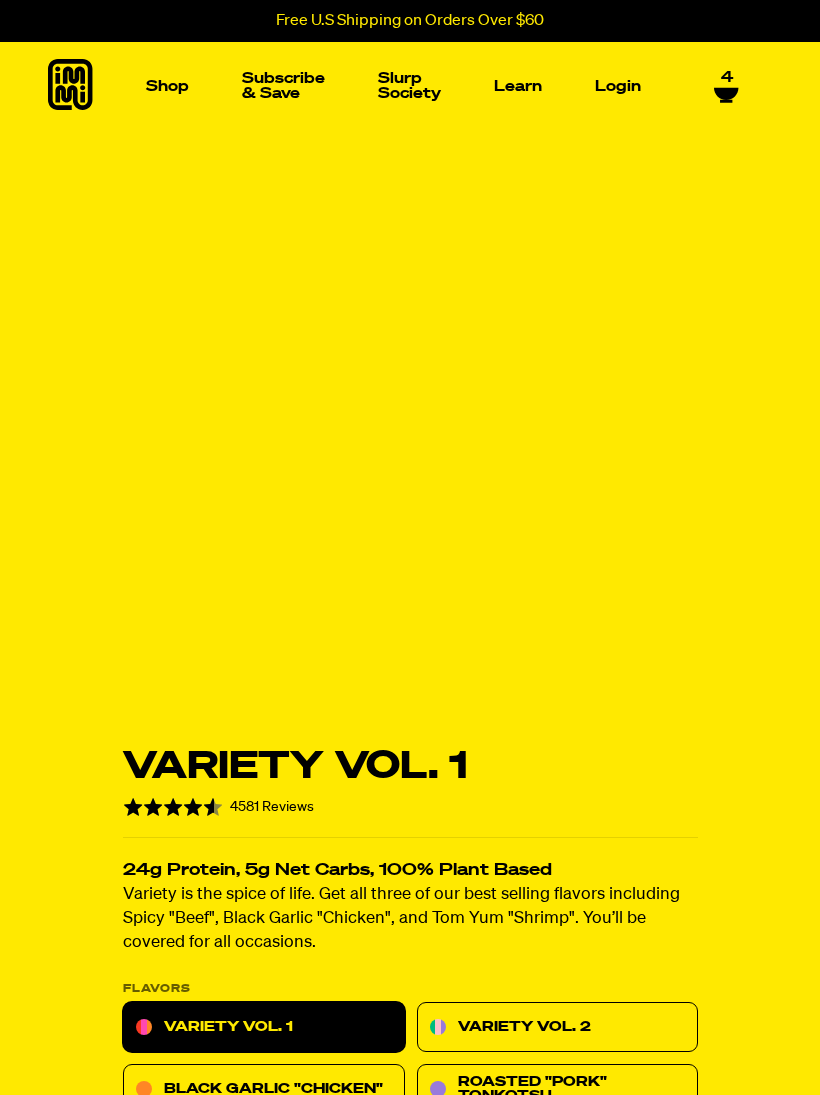 select on "Every 30 Days" 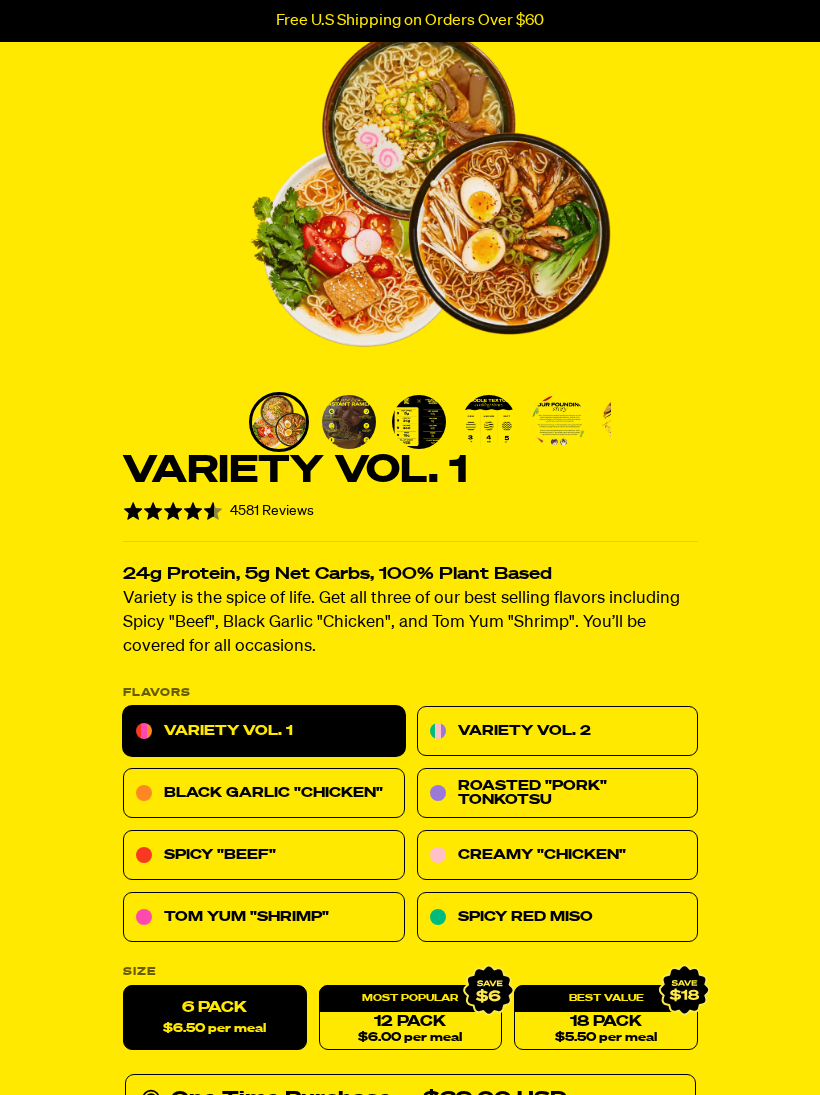scroll, scrollTop: 147, scrollLeft: 0, axis: vertical 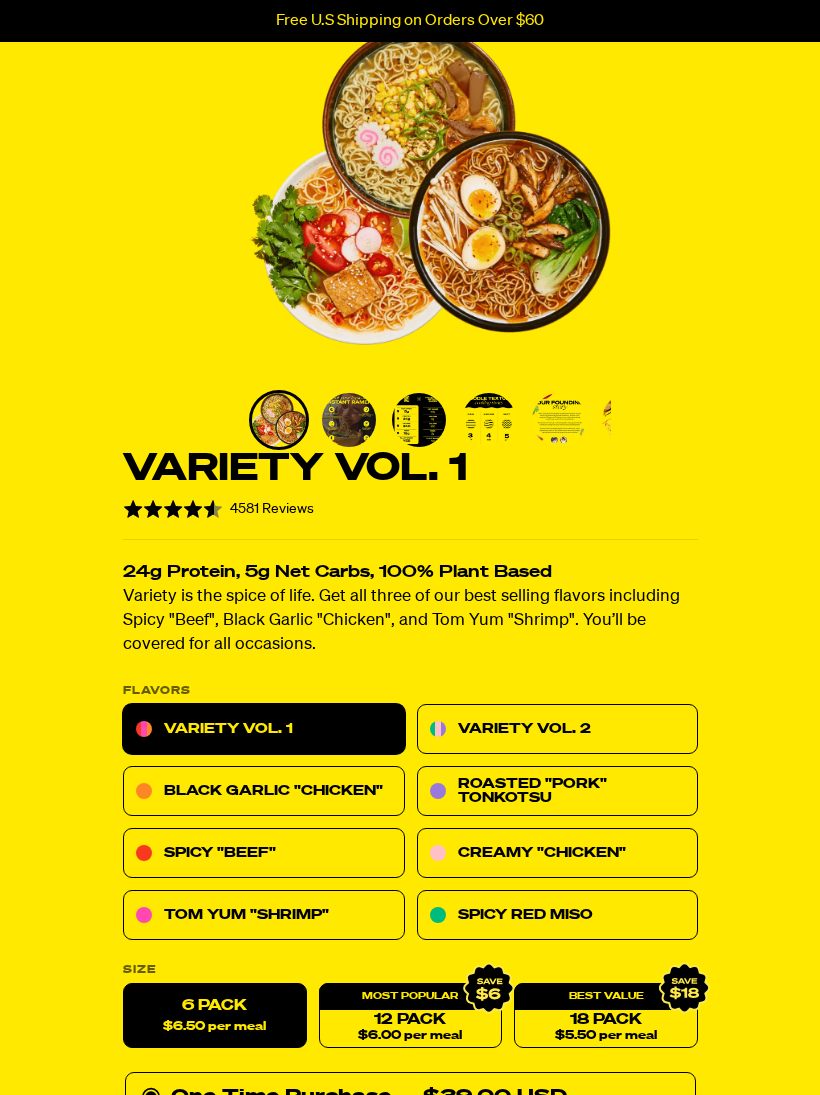 click on "Variety Vol. 2" at bounding box center [557, 730] 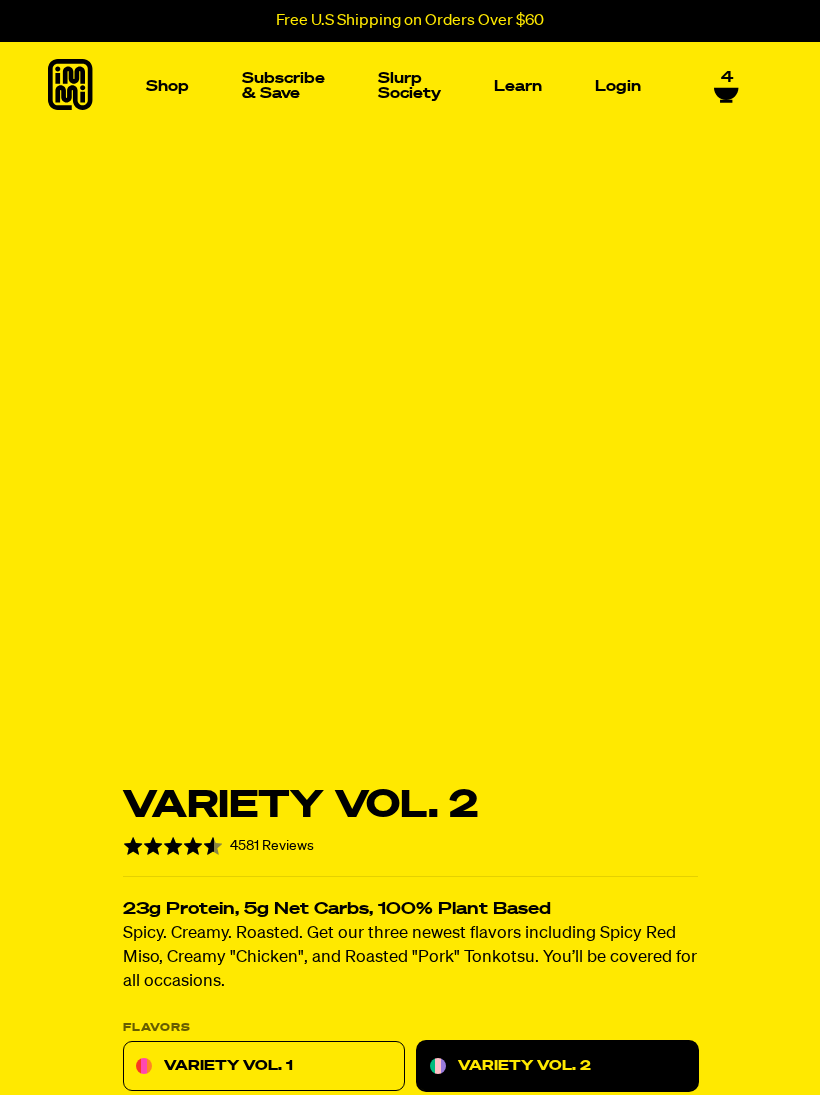 select on "Every 30 Days" 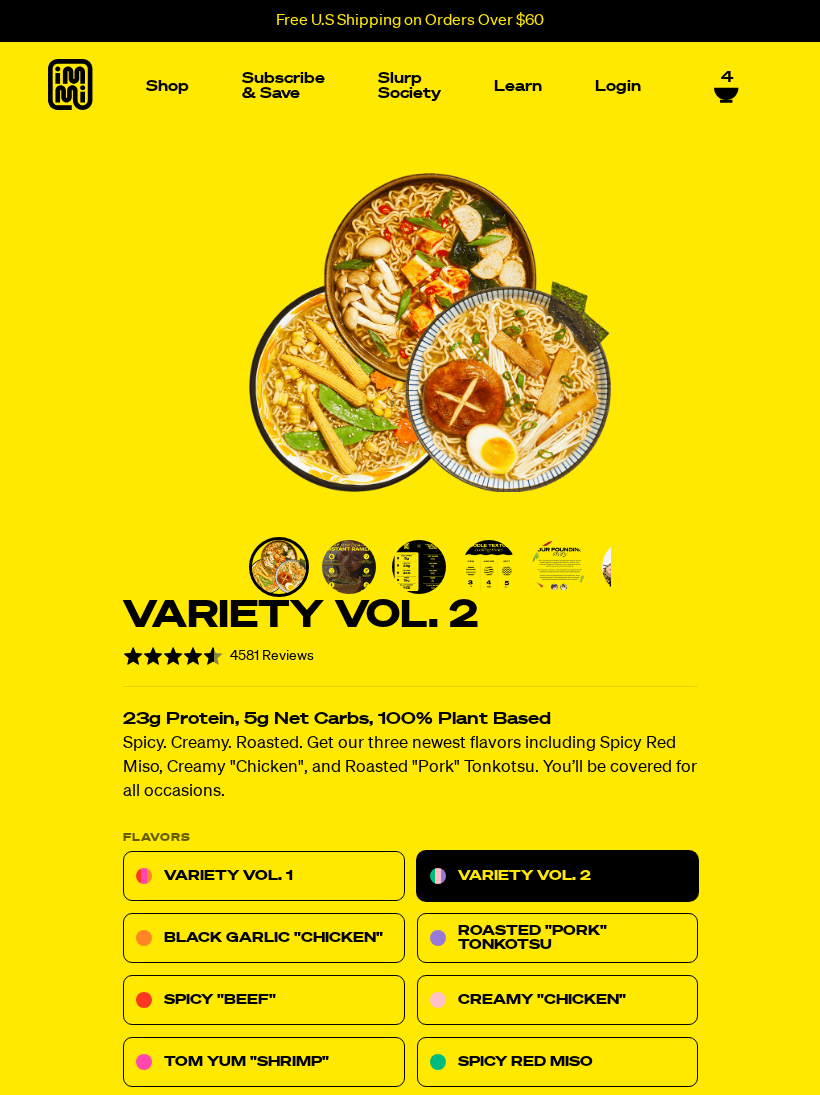 scroll, scrollTop: 0, scrollLeft: 0, axis: both 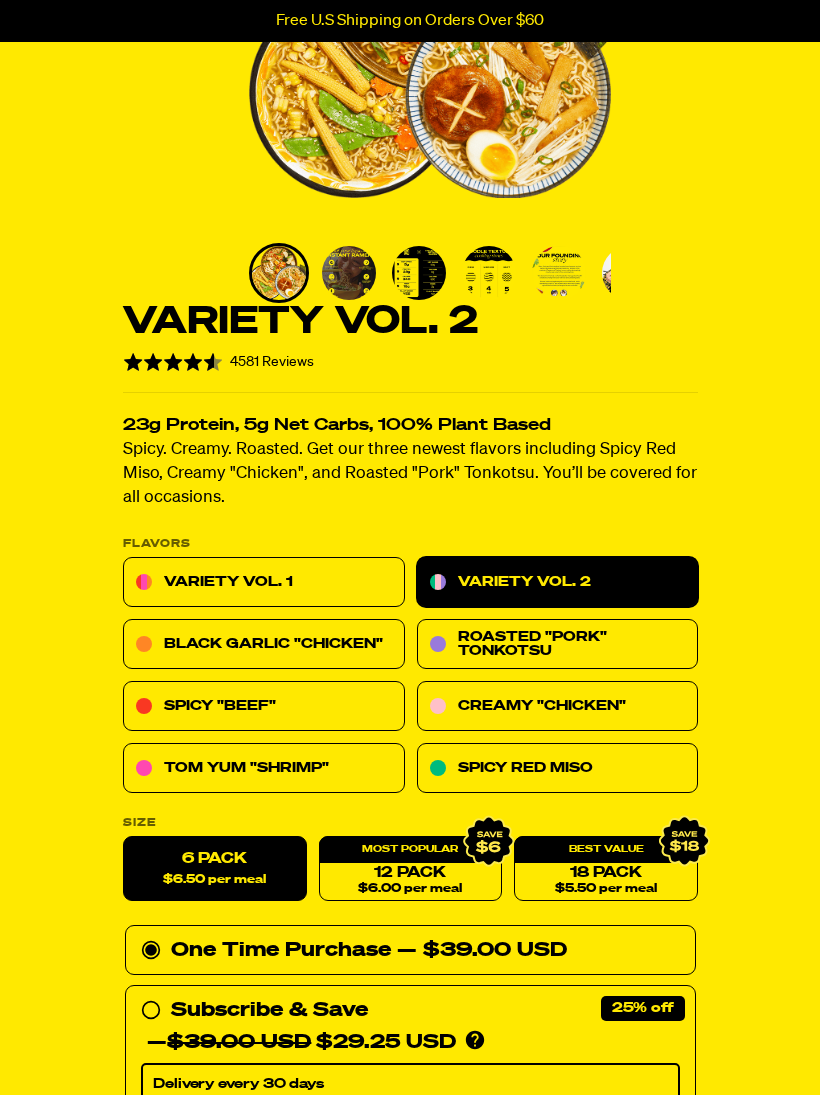 click on "Variety Vol. 1" at bounding box center [264, 583] 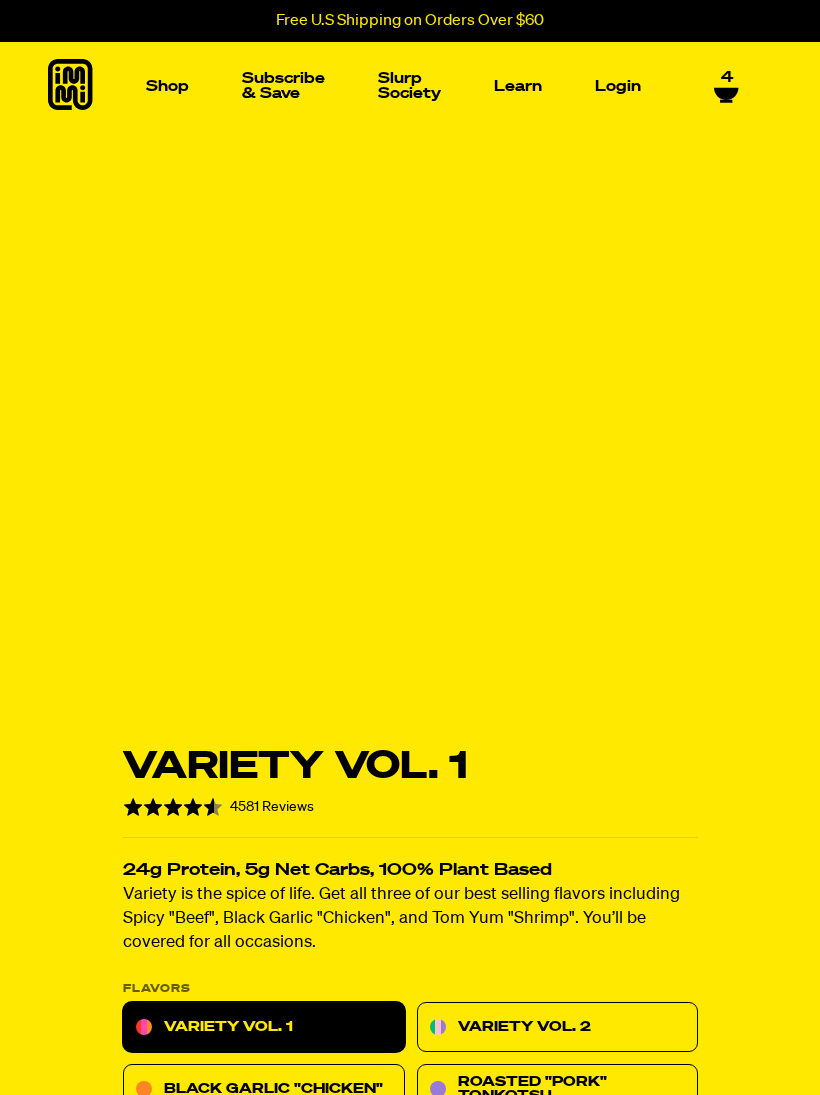 select on "Every 30 Days" 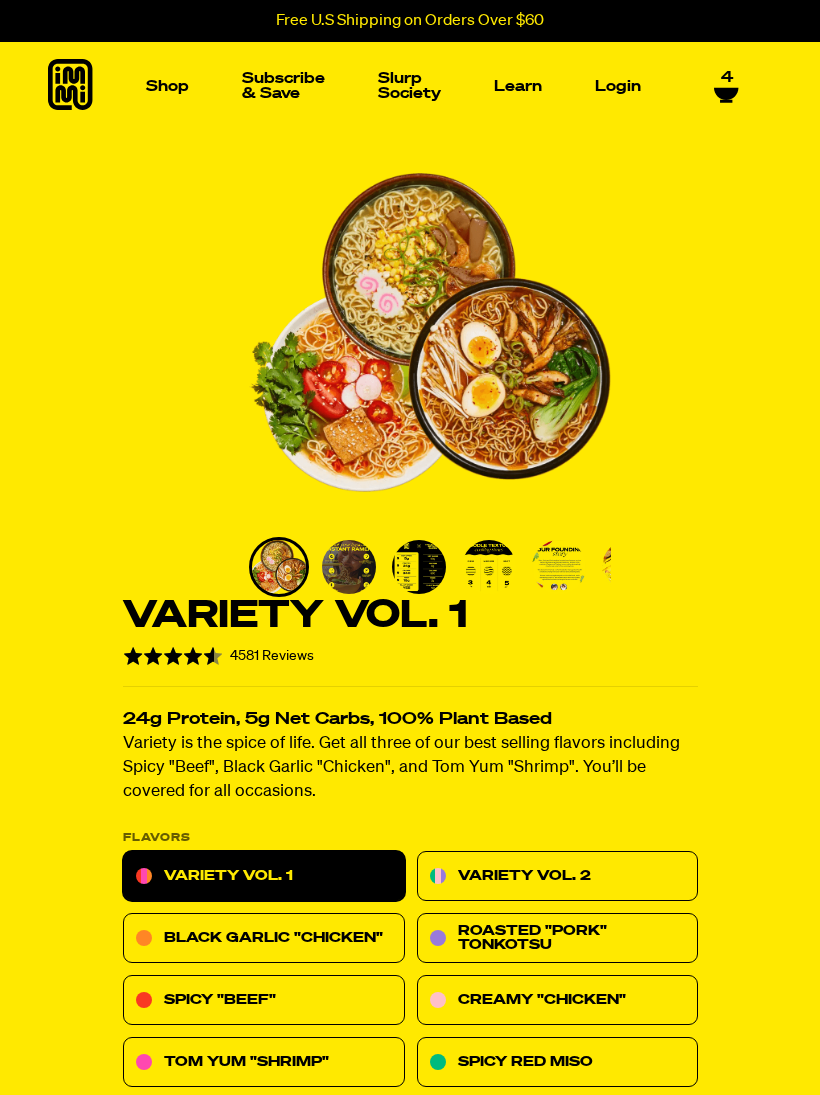 scroll, scrollTop: 103, scrollLeft: 0, axis: vertical 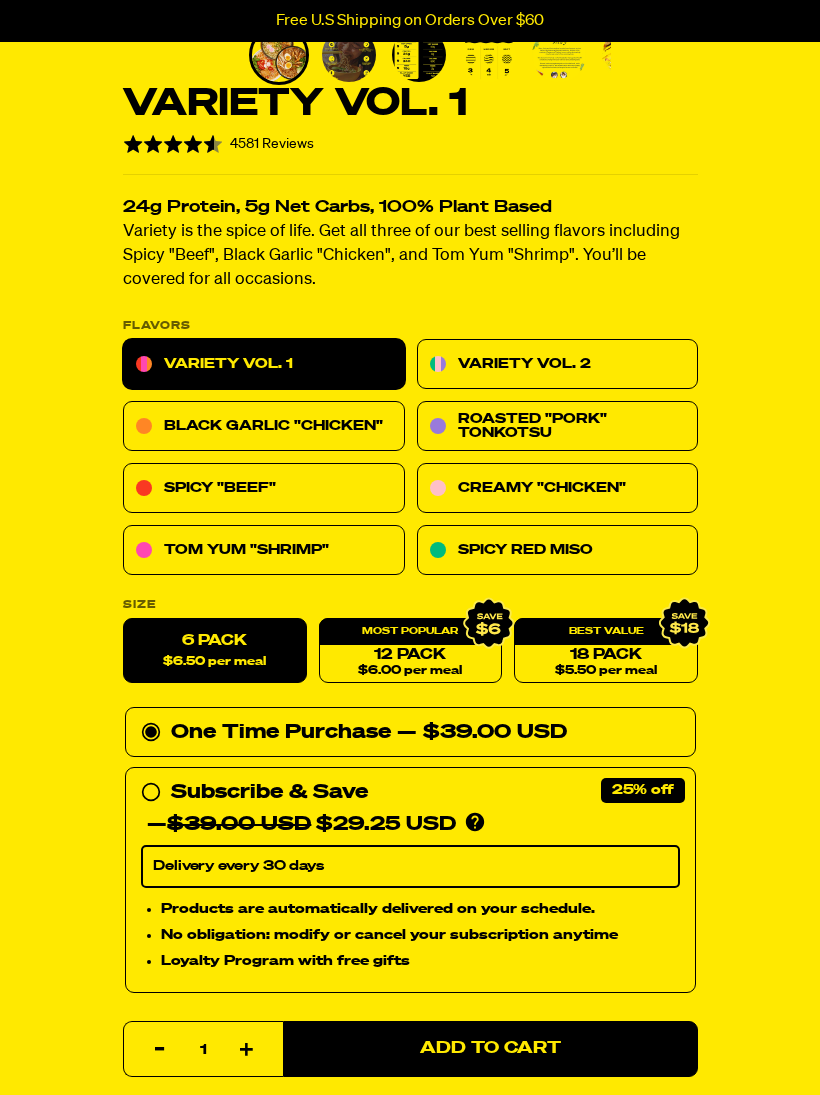 click on "12 Pack  $6.00 per meal" at bounding box center [410, 651] 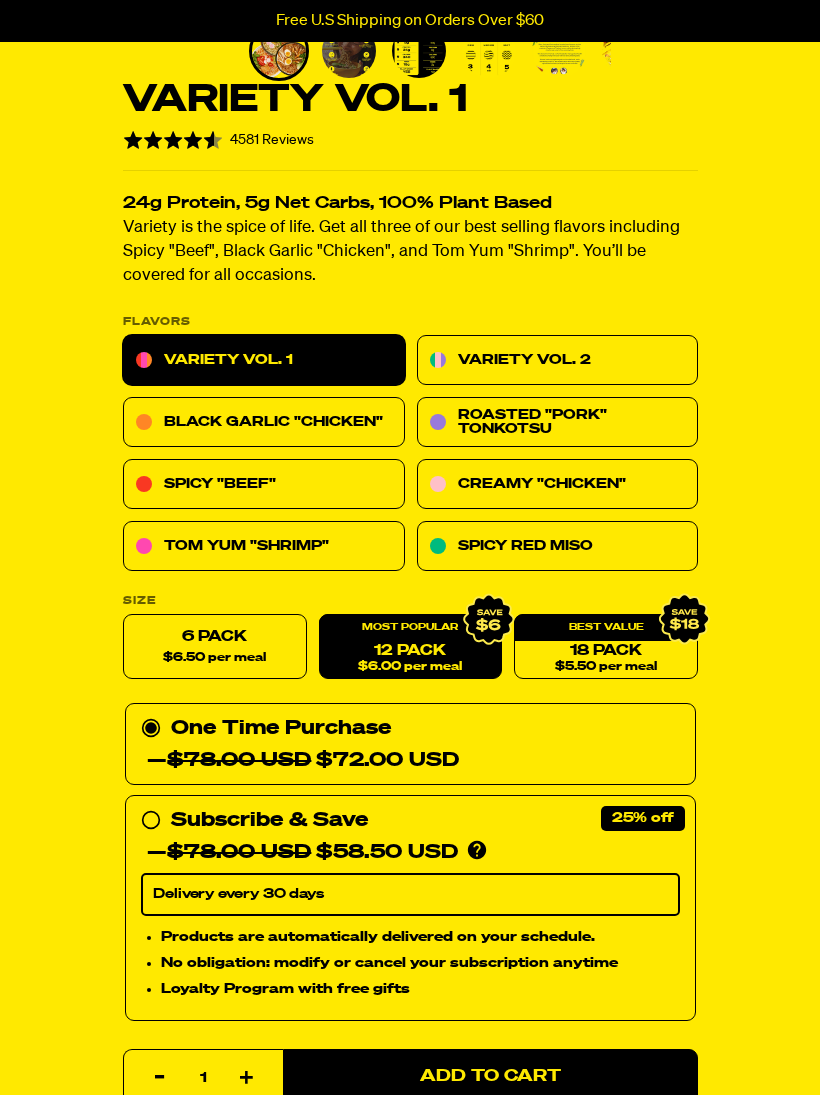 scroll, scrollTop: 0, scrollLeft: 0, axis: both 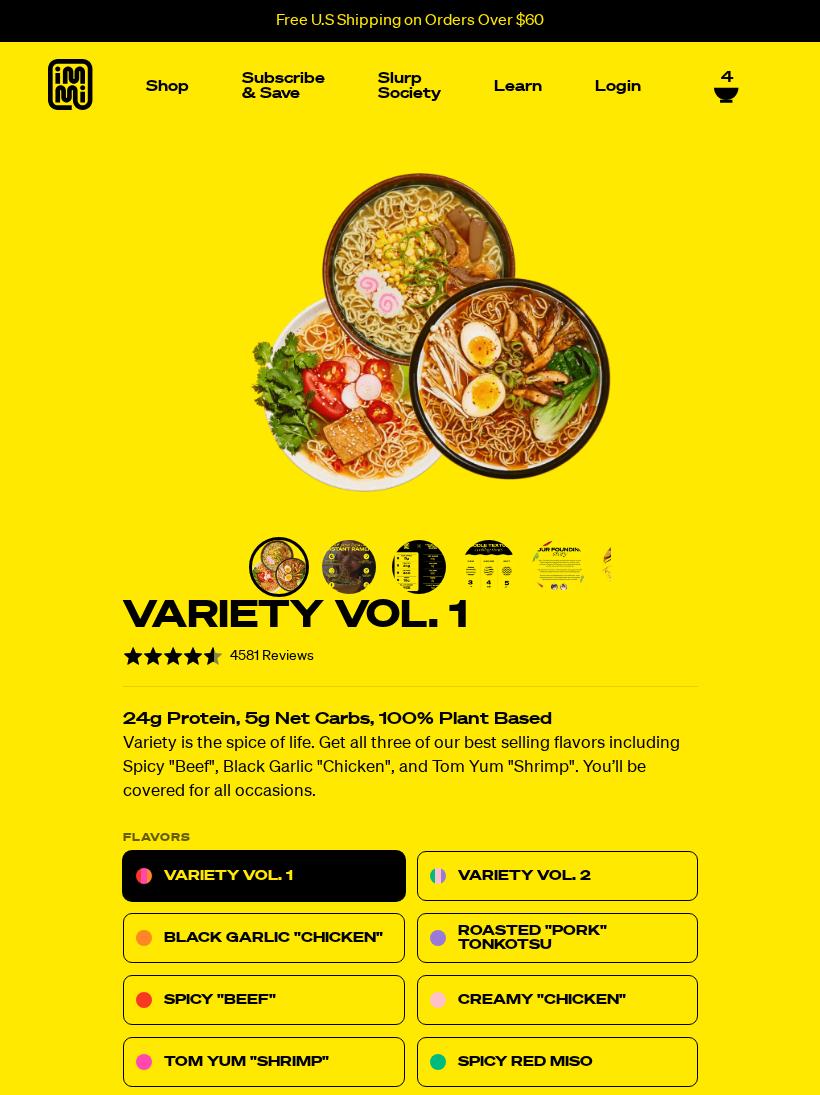 click 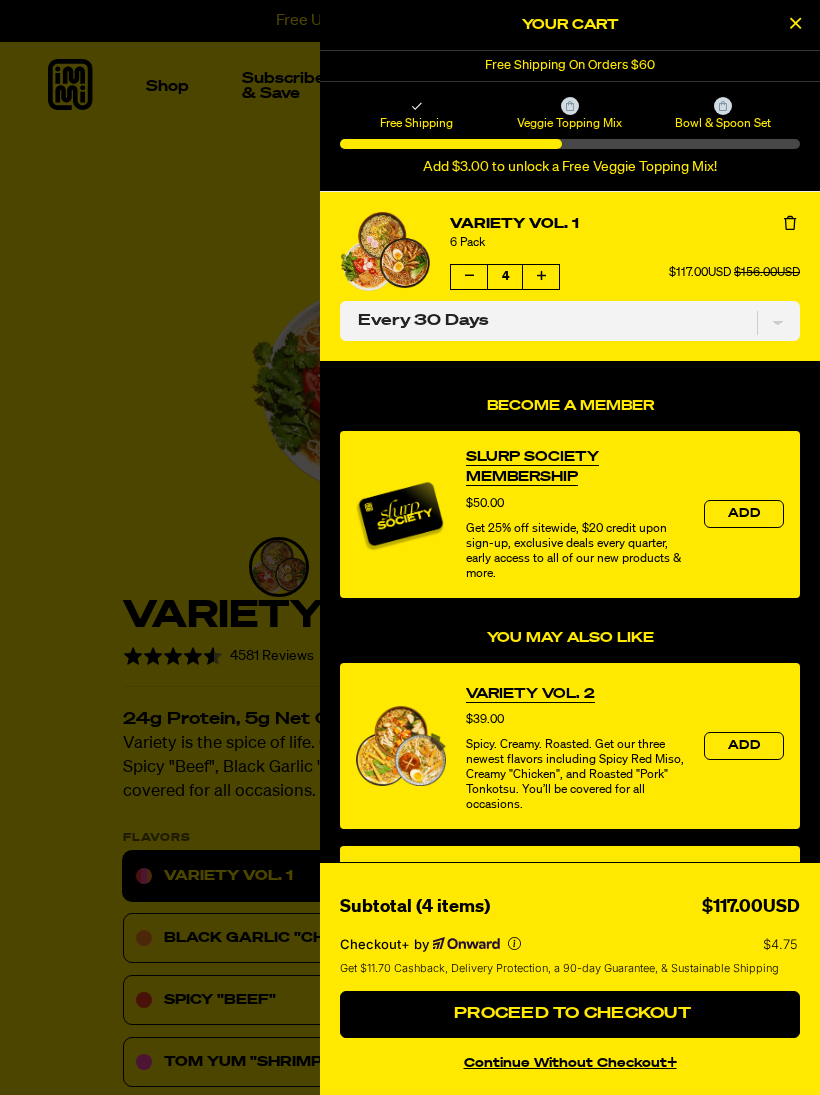 click at bounding box center (469, 277) 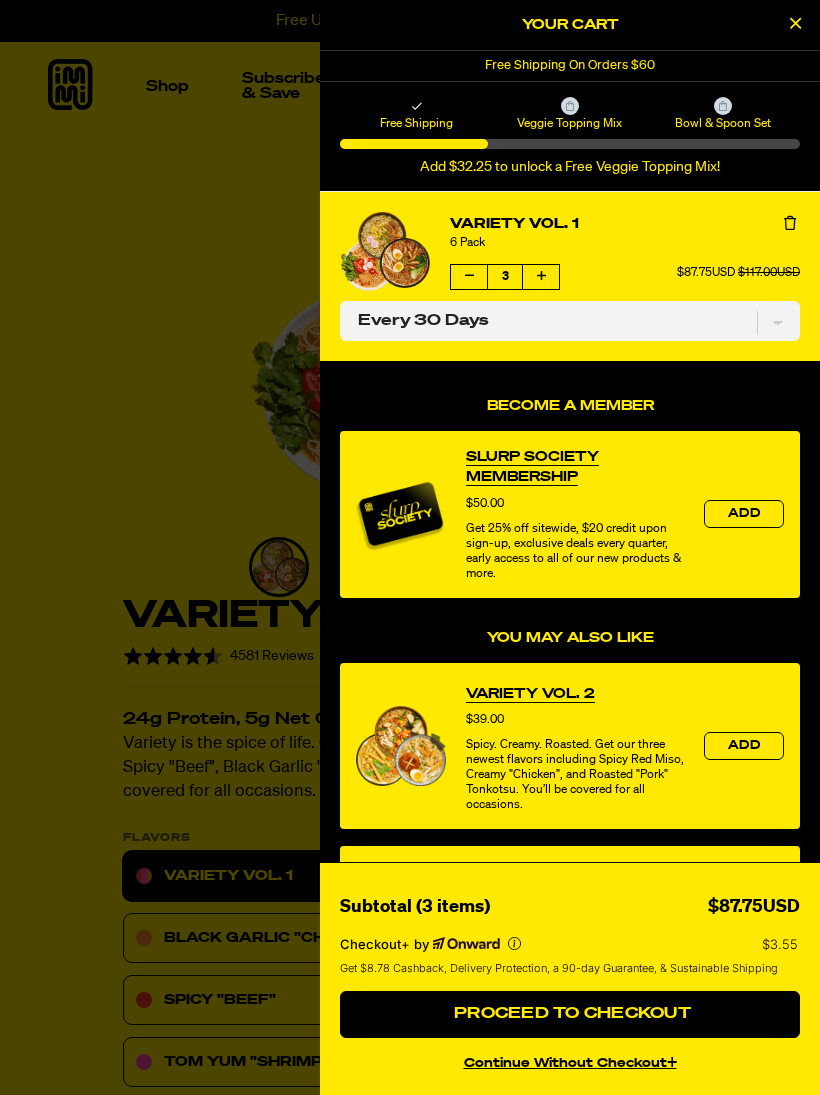 click at bounding box center [469, 277] 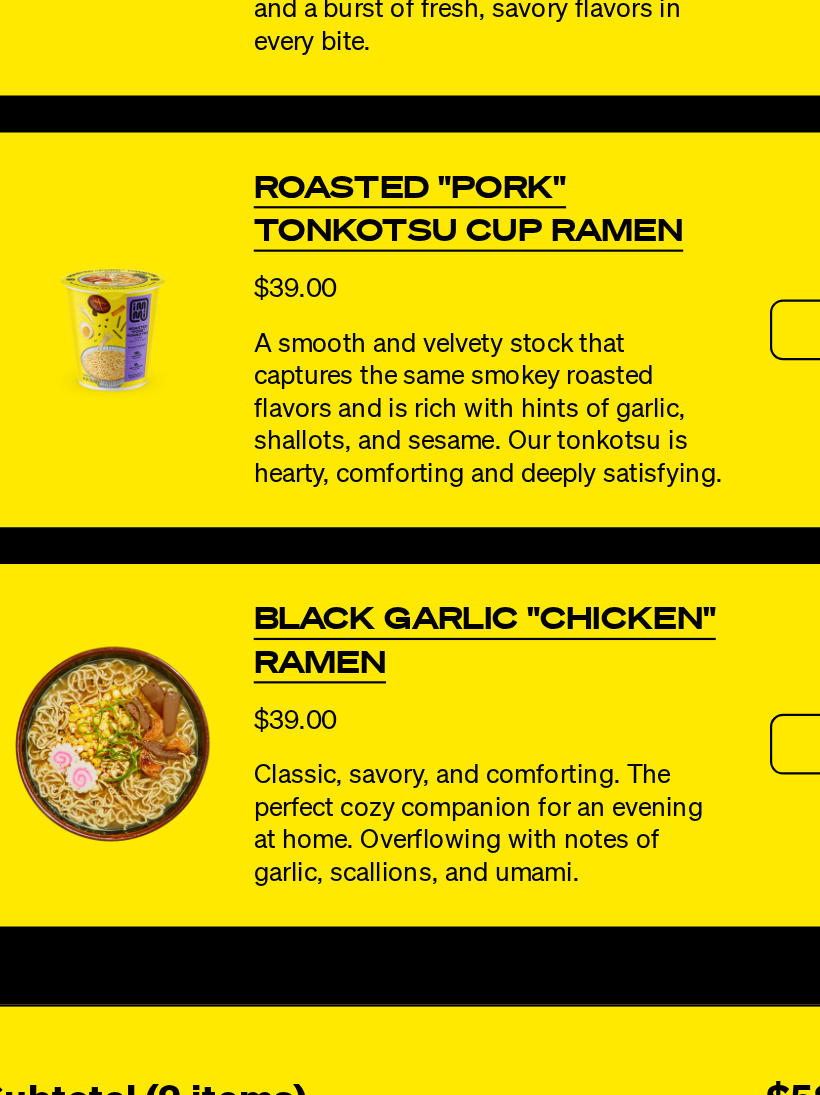 scroll, scrollTop: 597, scrollLeft: 0, axis: vertical 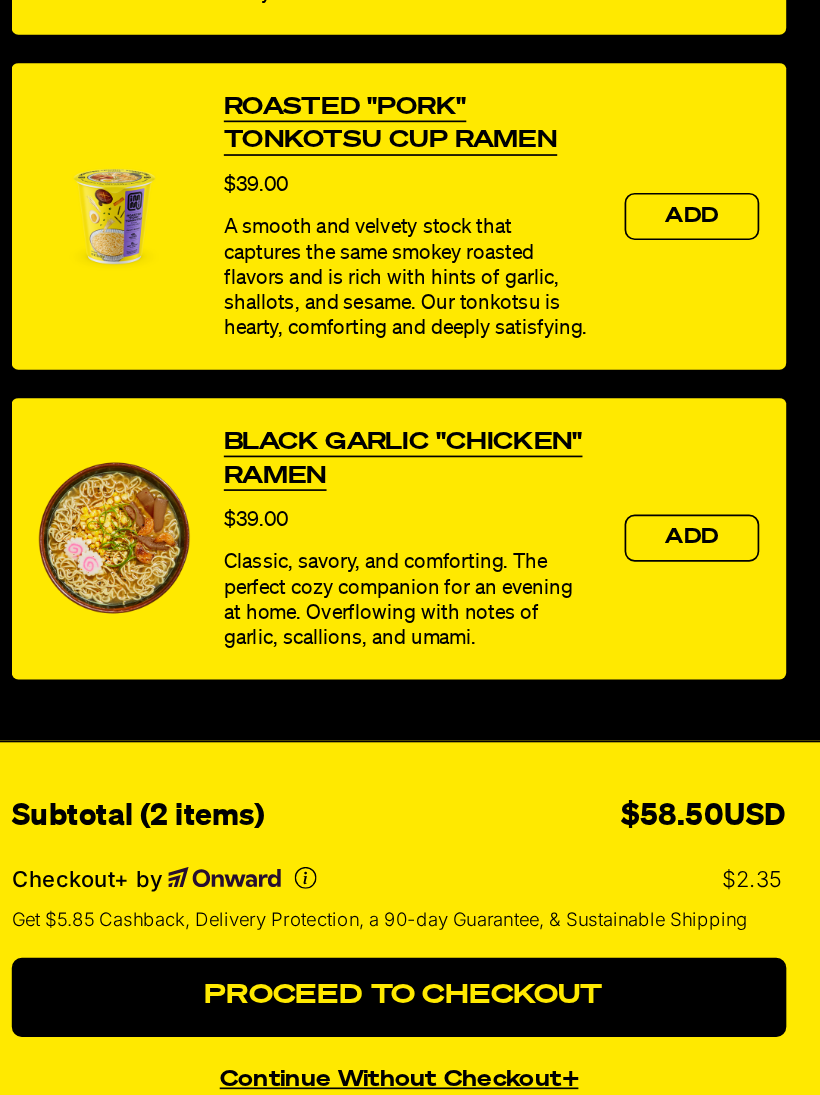 click on "Proceed to Checkout" at bounding box center (570, 1014) 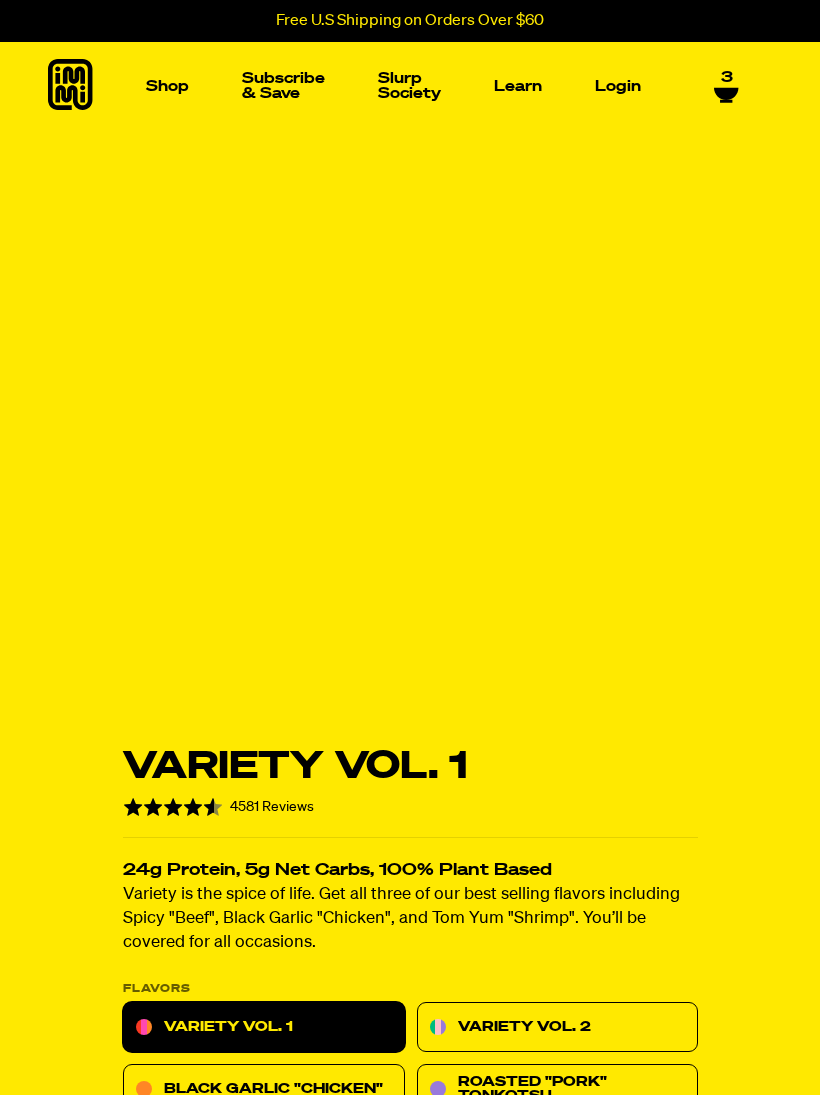 select on "Every 30 Days" 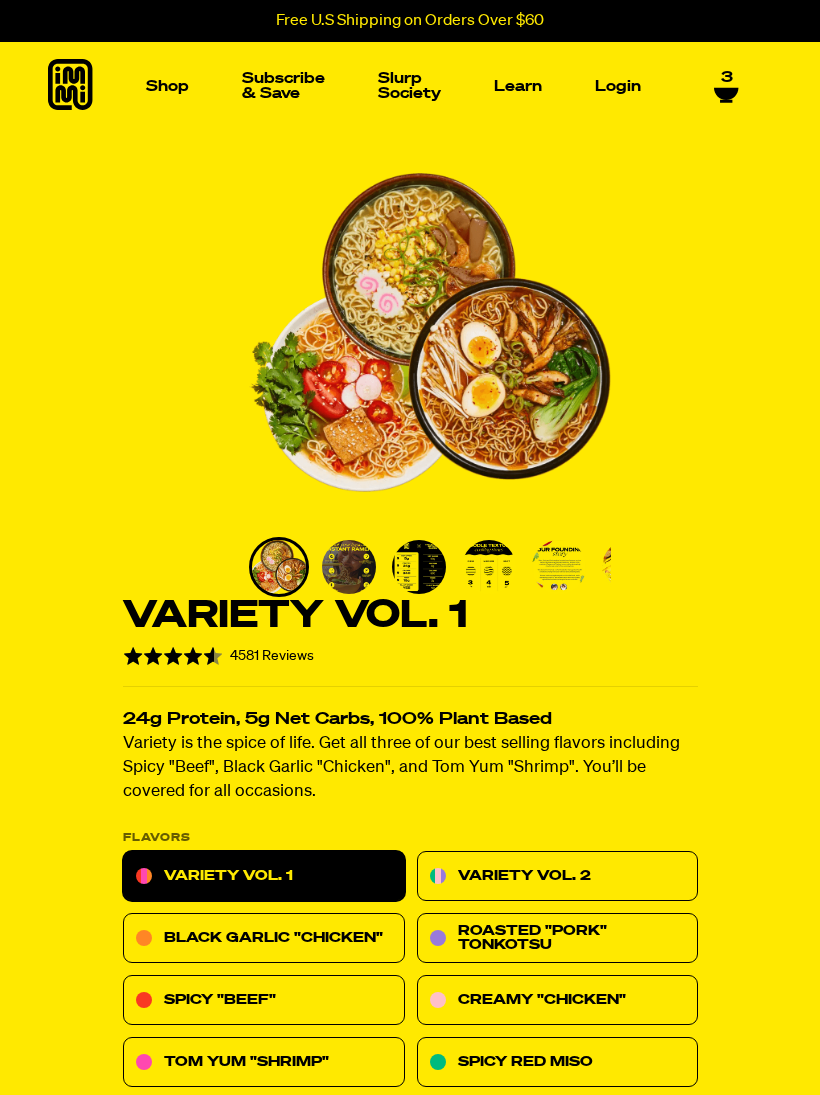 scroll, scrollTop: 0, scrollLeft: 0, axis: both 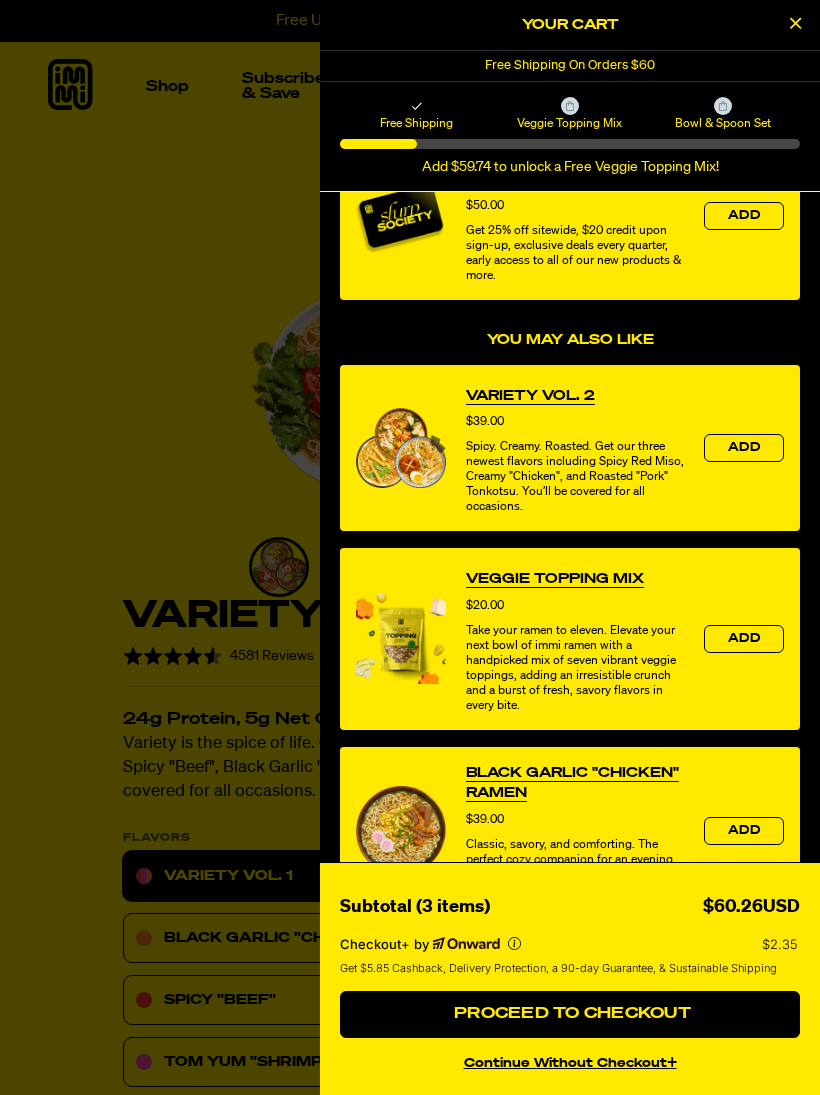 click on "continue without Checkout+" at bounding box center [570, 1060] 